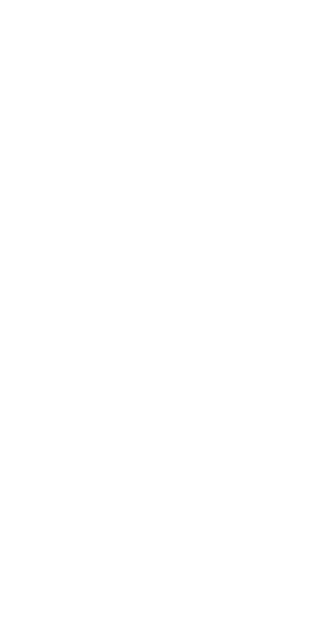 scroll, scrollTop: 0, scrollLeft: 0, axis: both 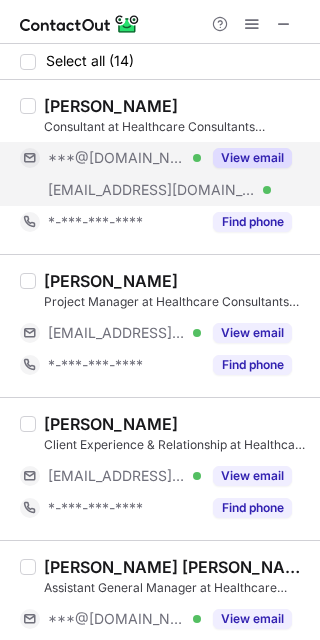 click on "***@yahoo.com Verified" at bounding box center (110, 158) 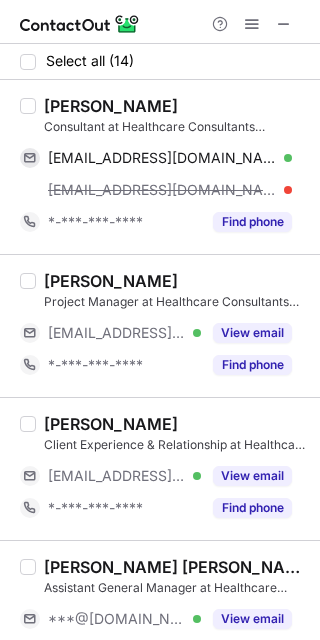 click on "Eric Wong" at bounding box center [111, 106] 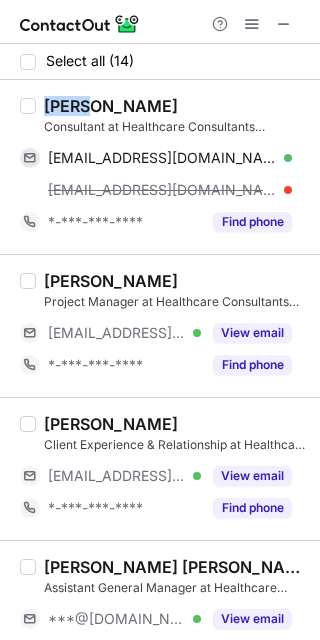 click on "Eric Wong" at bounding box center (111, 106) 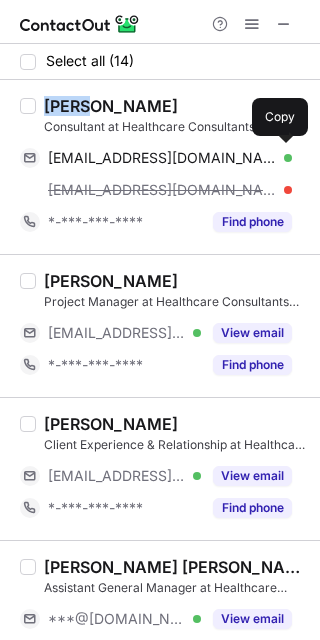 drag, startPoint x: 165, startPoint y: 166, endPoint x: 314, endPoint y: 110, distance: 159.17601 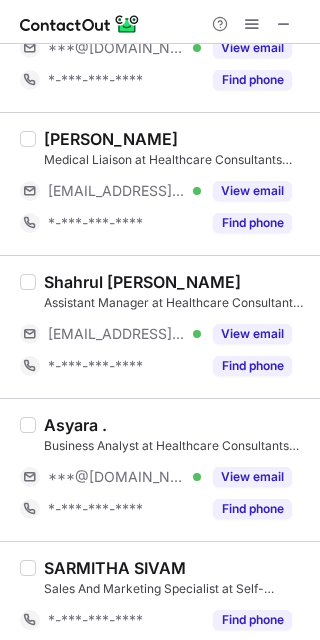scroll, scrollTop: 1066, scrollLeft: 0, axis: vertical 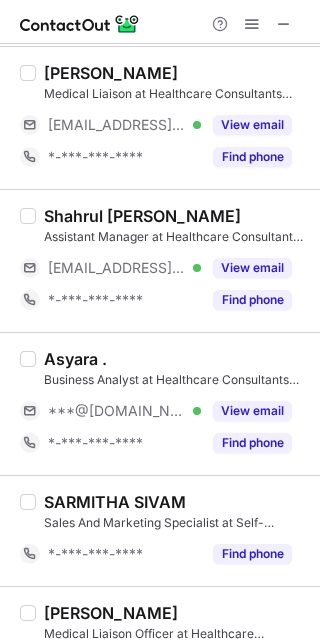 drag, startPoint x: 81, startPoint y: 403, endPoint x: 63, endPoint y: 350, distance: 55.97321 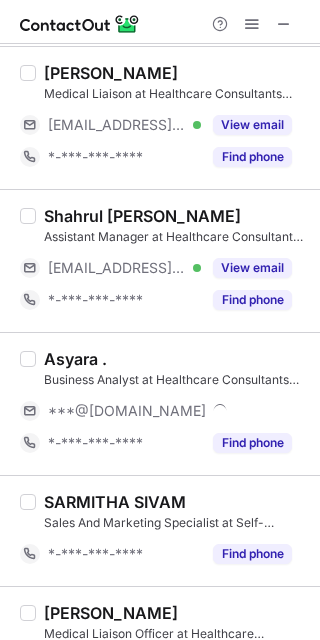click on "Asyara ." at bounding box center [75, 359] 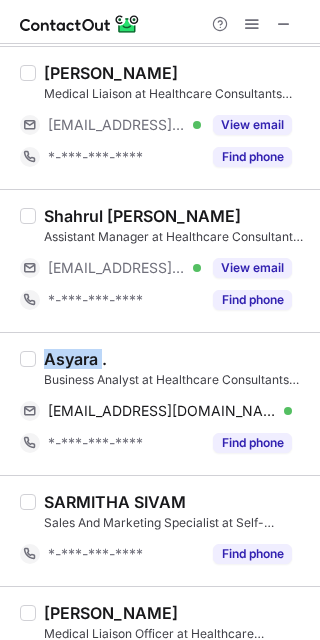 click on "Asyara ." at bounding box center [75, 359] 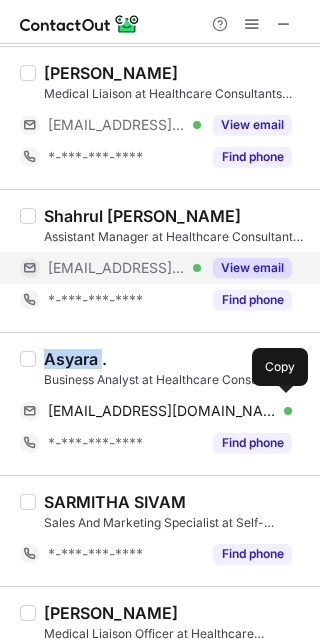 drag, startPoint x: 167, startPoint y: 404, endPoint x: 281, endPoint y: 281, distance: 167.7051 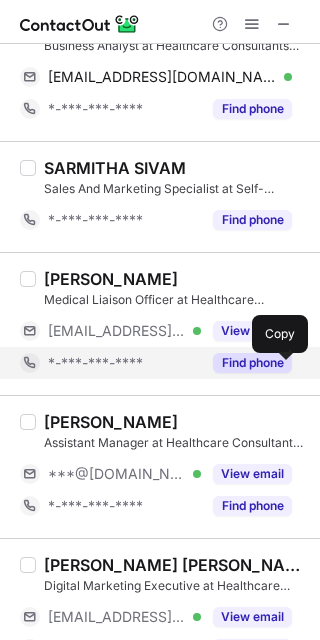 scroll, scrollTop: 1438, scrollLeft: 0, axis: vertical 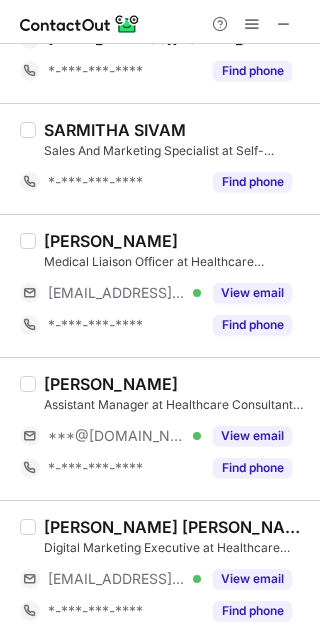 drag, startPoint x: 274, startPoint y: 34, endPoint x: 303, endPoint y: 38, distance: 29.274563 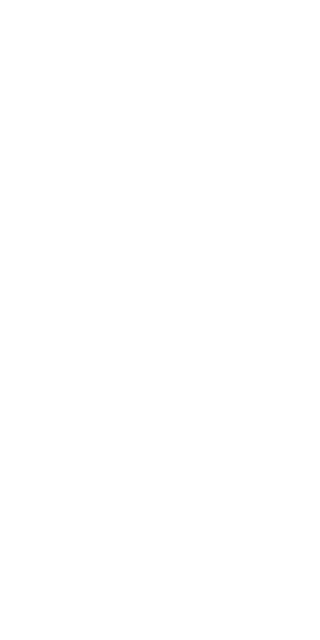 scroll, scrollTop: 0, scrollLeft: 0, axis: both 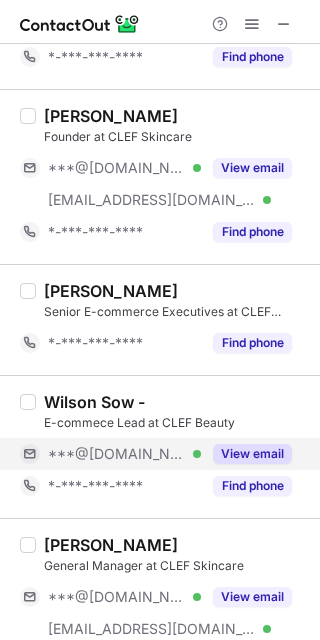 click on "***@[DOMAIN_NAME]" at bounding box center [117, 454] 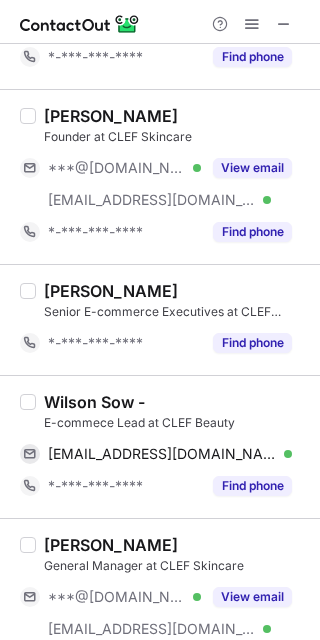 click on "Wilson Sow -" at bounding box center (94, 402) 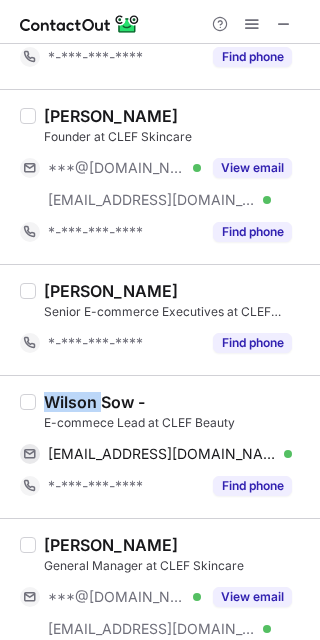 click on "Wilson Sow -" at bounding box center [94, 402] 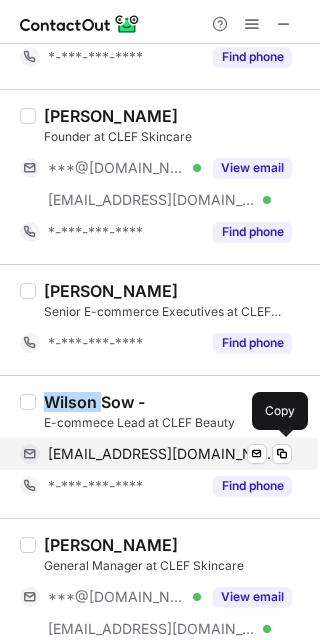 click on "wilsonsow98@gmail.com" at bounding box center [162, 454] 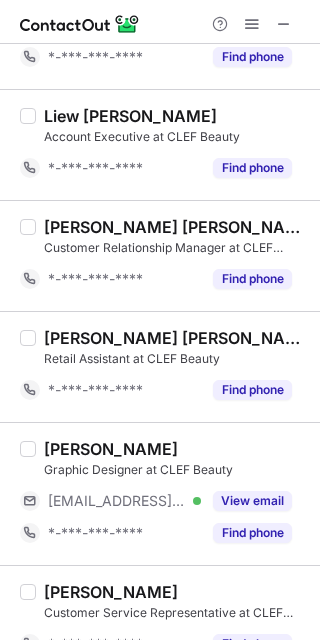 scroll, scrollTop: 1832, scrollLeft: 0, axis: vertical 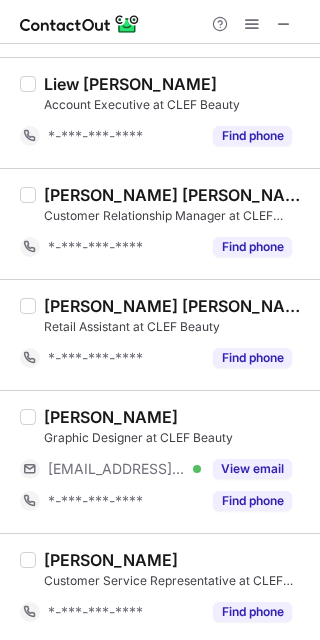 drag, startPoint x: 287, startPoint y: 26, endPoint x: 184, endPoint y: 52, distance: 106.23088 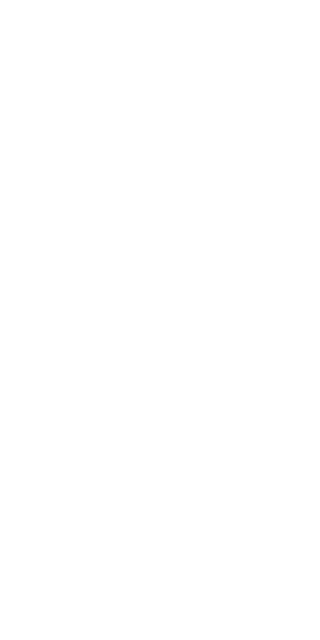 scroll, scrollTop: 0, scrollLeft: 0, axis: both 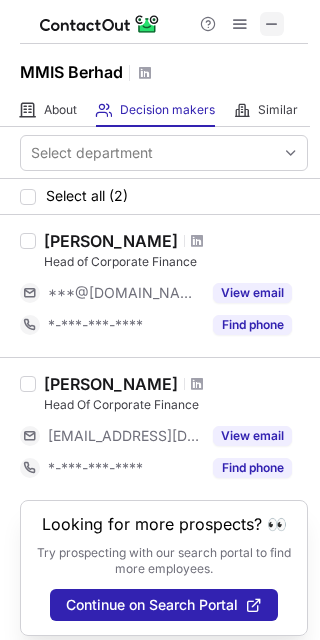 click at bounding box center (272, 24) 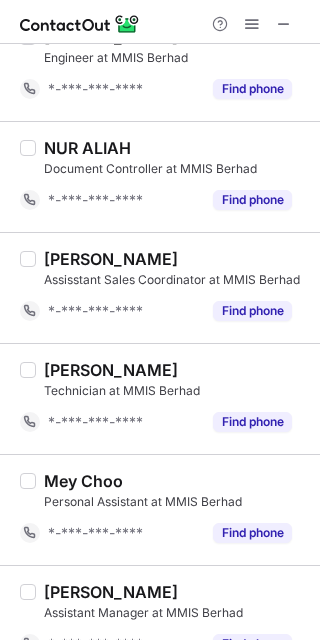 scroll, scrollTop: 2241, scrollLeft: 0, axis: vertical 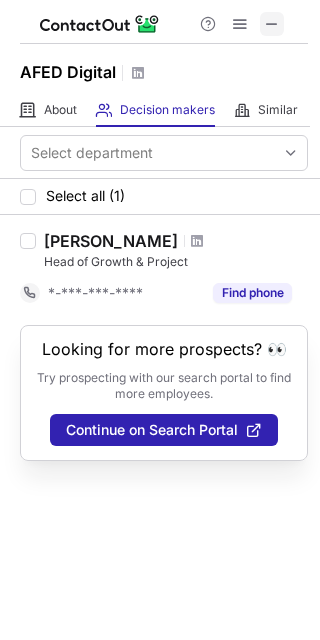 click at bounding box center (272, 24) 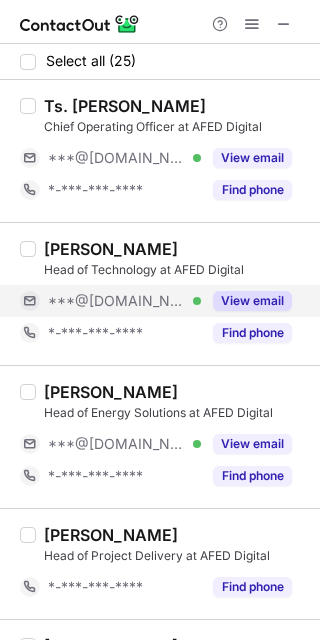 click on "***@[DOMAIN_NAME]" at bounding box center [117, 301] 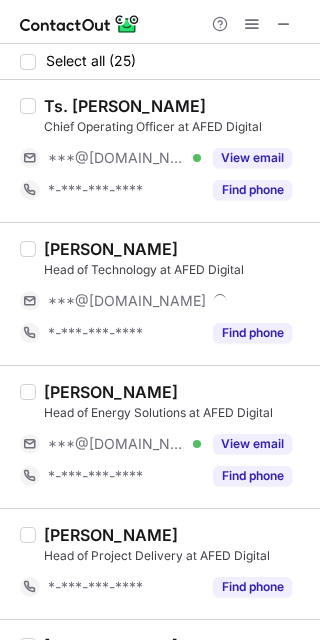 click on "Ichiro Adris" at bounding box center [111, 249] 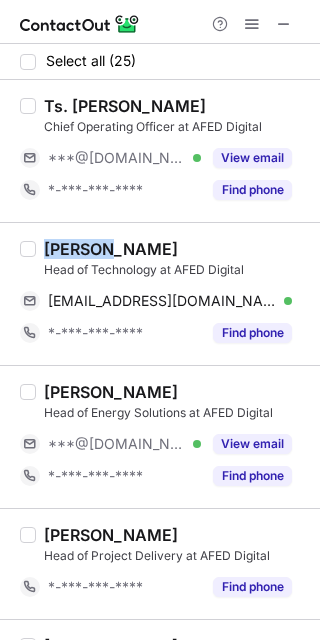 copy on "Ichiro" 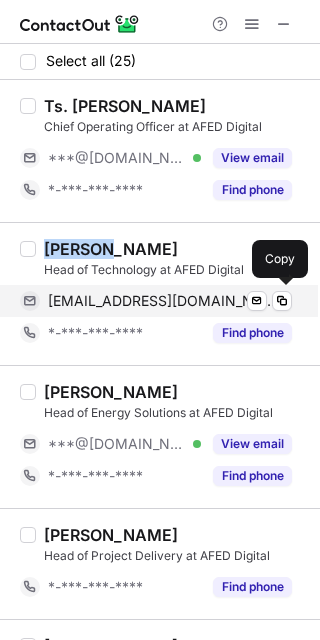 click on "ichiroadris@gmail.com" at bounding box center (162, 301) 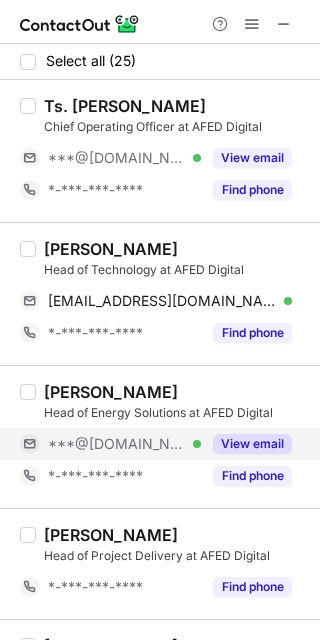 click on "***@[DOMAIN_NAME]" at bounding box center (117, 444) 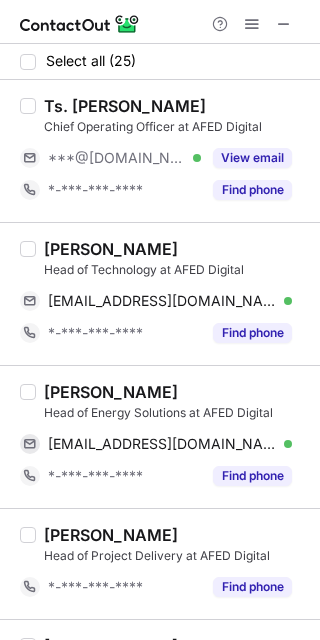 click on "Kelvin Y." at bounding box center (111, 392) 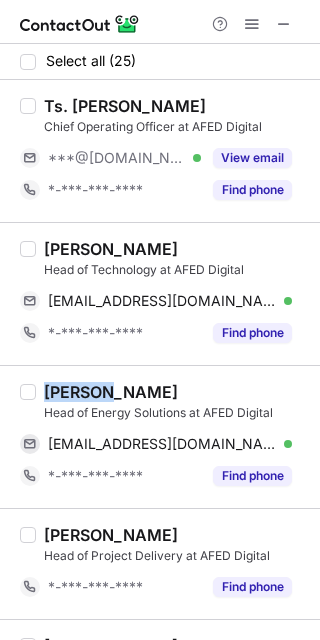 click on "Kelvin Y." at bounding box center (111, 392) 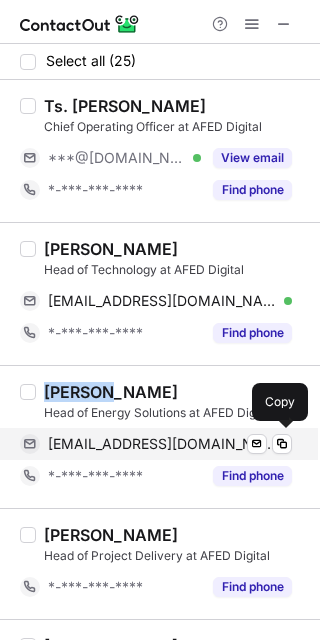 drag, startPoint x: 192, startPoint y: 441, endPoint x: 294, endPoint y: 341, distance: 142.84258 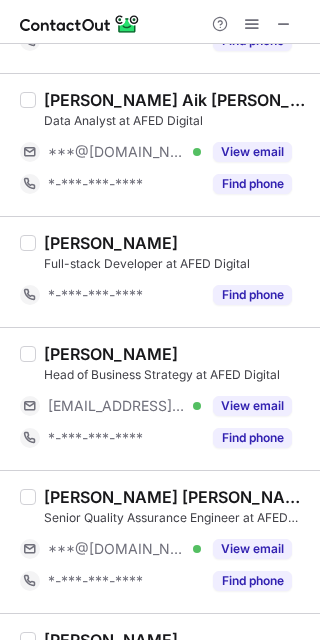 scroll, scrollTop: 866, scrollLeft: 0, axis: vertical 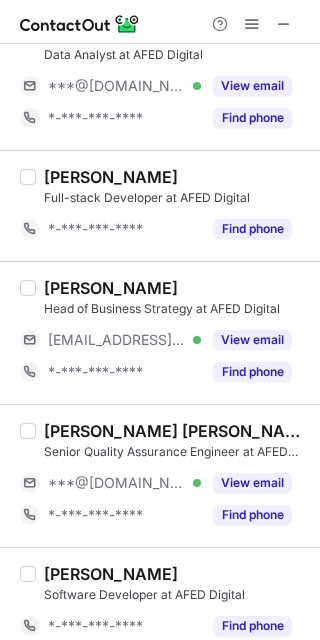 drag, startPoint x: 91, startPoint y: 476, endPoint x: 73, endPoint y: 443, distance: 37.589893 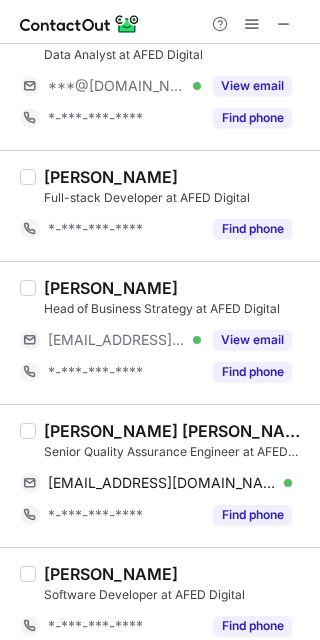 click on "Amal Nabihan Mohd Radzi" at bounding box center (176, 431) 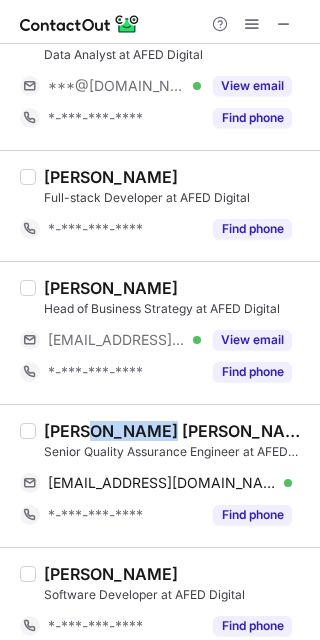 click on "Amal Nabihan Mohd Radzi" at bounding box center (176, 431) 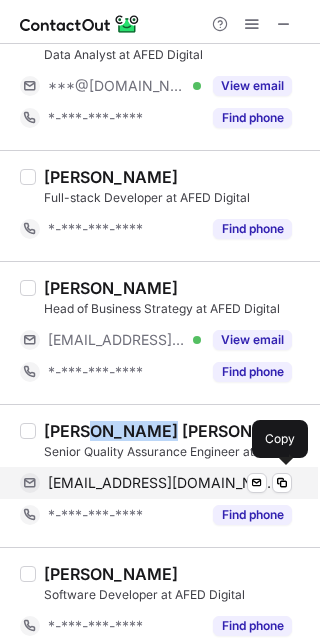 click on "annaqi87@gmail.com Verified Send email Copy" at bounding box center [156, 483] 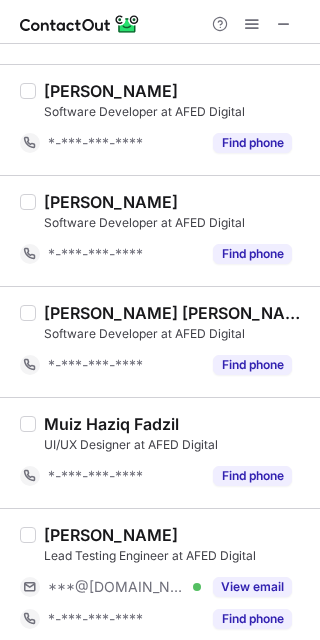 scroll, scrollTop: 1600, scrollLeft: 0, axis: vertical 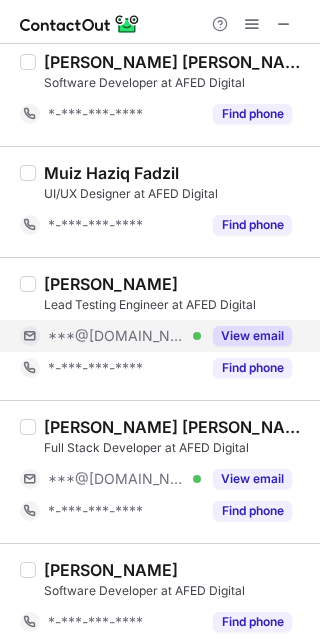 drag, startPoint x: 143, startPoint y: 340, endPoint x: 10, endPoint y: 341, distance: 133.00375 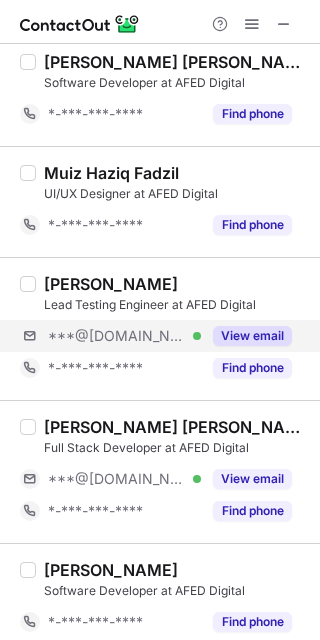 click on "***@[DOMAIN_NAME]" at bounding box center [117, 336] 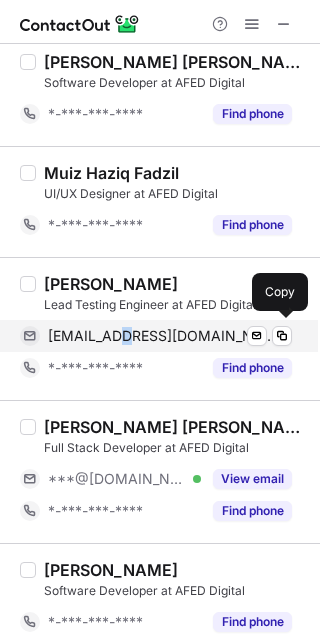 click on "hudaishak87@gmail.com" at bounding box center [162, 336] 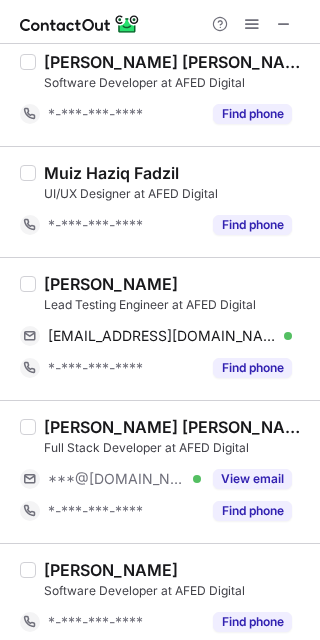 click on "nurhuda ishak" at bounding box center [111, 284] 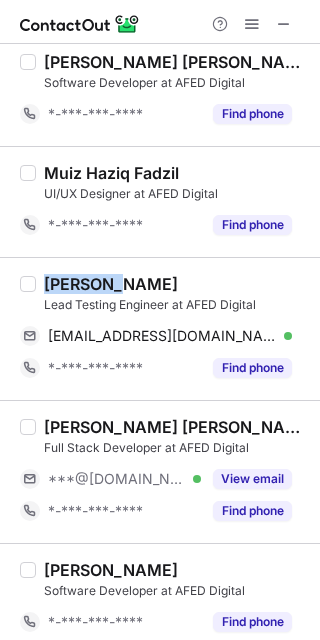 click on "nurhuda ishak" at bounding box center (111, 284) 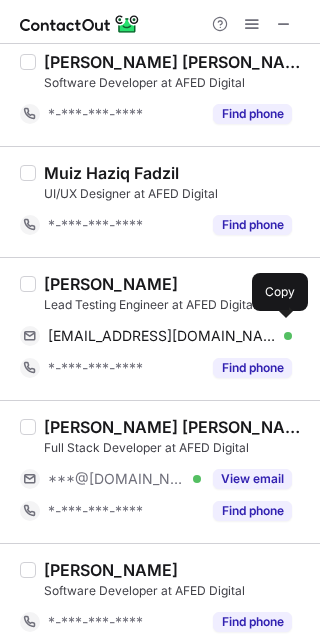 drag, startPoint x: 154, startPoint y: 326, endPoint x: 310, endPoint y: 315, distance: 156.38734 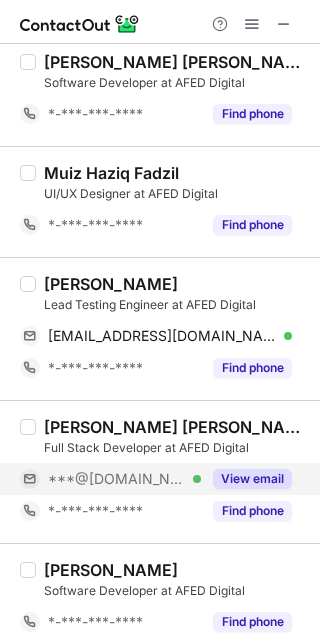 drag, startPoint x: 137, startPoint y: 470, endPoint x: 87, endPoint y: 424, distance: 67.941154 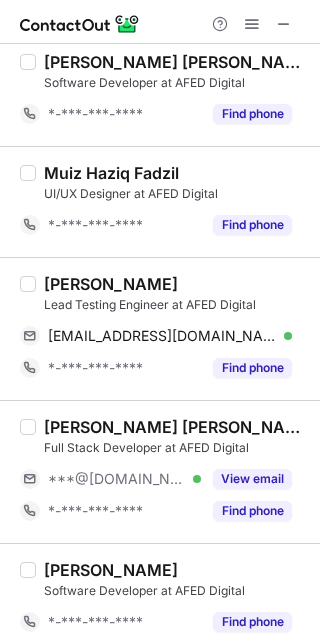click on "***@[DOMAIN_NAME]" at bounding box center [117, 479] 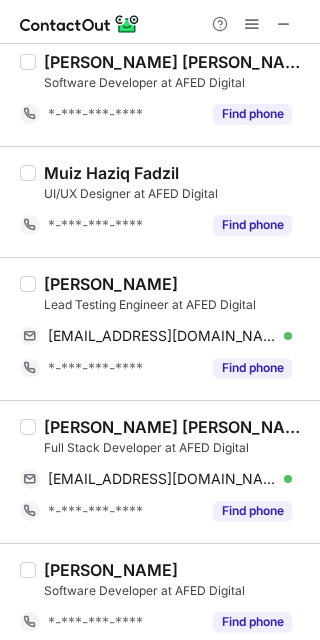 click on "Muhammad Iqbal Ibrahim" at bounding box center [176, 427] 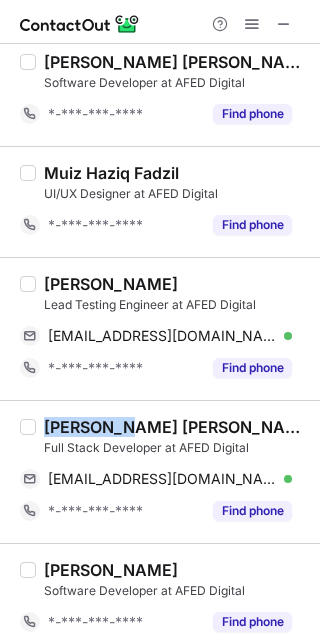 click on "Muhammad Iqbal Ibrahim" at bounding box center [176, 427] 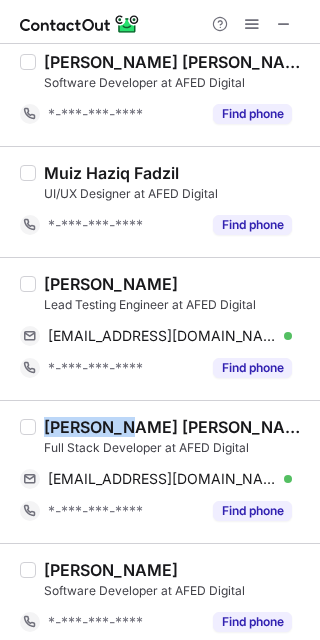 copy on "Muhammad" 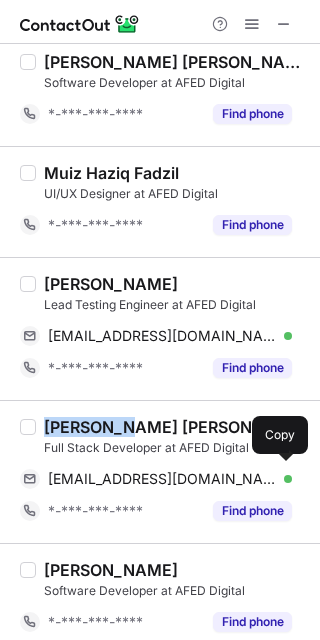 drag, startPoint x: 153, startPoint y: 476, endPoint x: 308, endPoint y: 404, distance: 170.9064 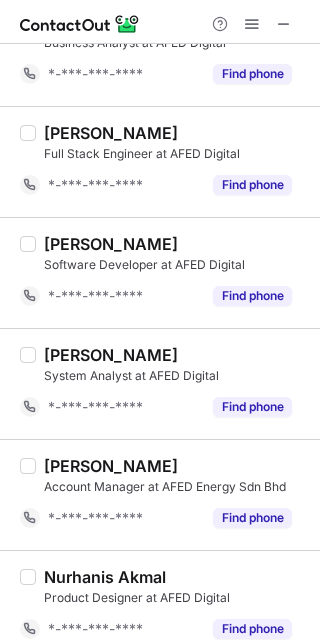 scroll, scrollTop: 2164, scrollLeft: 0, axis: vertical 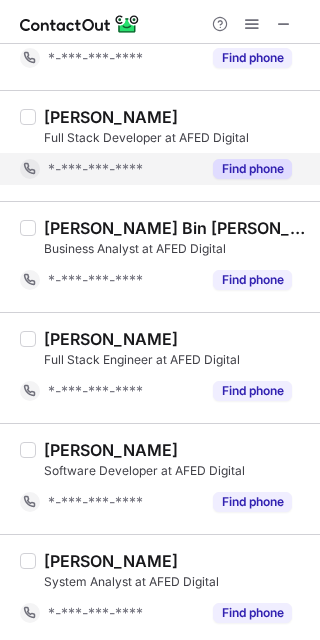 drag, startPoint x: 277, startPoint y: 26, endPoint x: 51, endPoint y: 152, distance: 258.75085 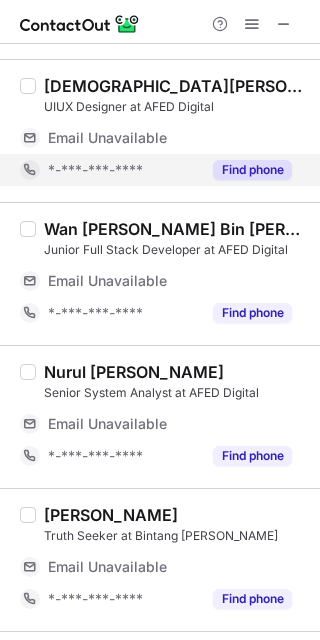 scroll, scrollTop: 0, scrollLeft: 0, axis: both 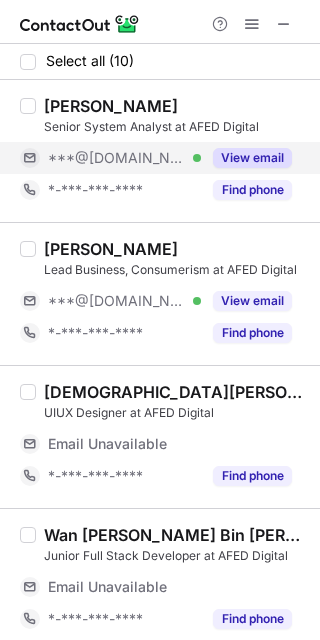 click on "***@[DOMAIN_NAME]" at bounding box center [117, 158] 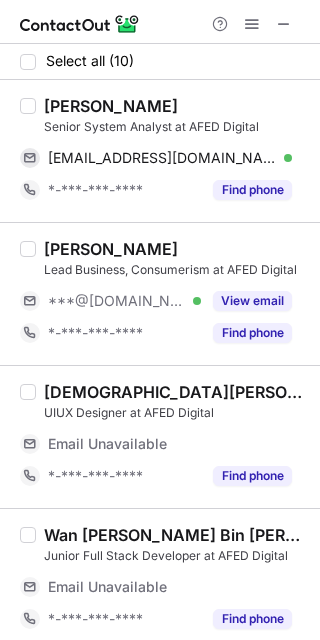 click on "Khairul Nizam Nawi" at bounding box center [111, 106] 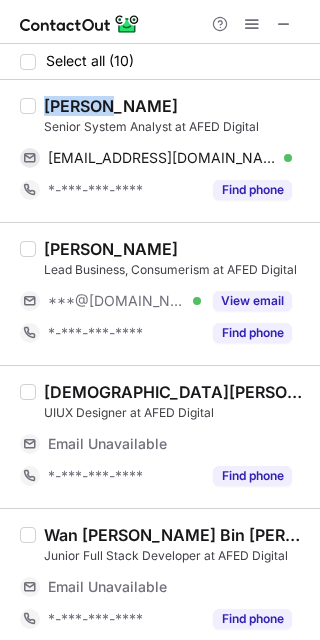 click on "Khairul Nizam Nawi" at bounding box center (111, 106) 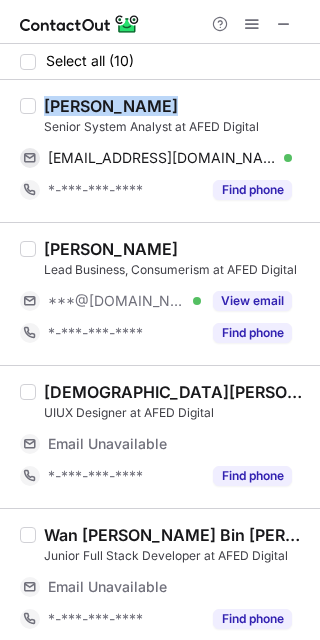 click on "Khairul Nizam Nawi" at bounding box center [111, 106] 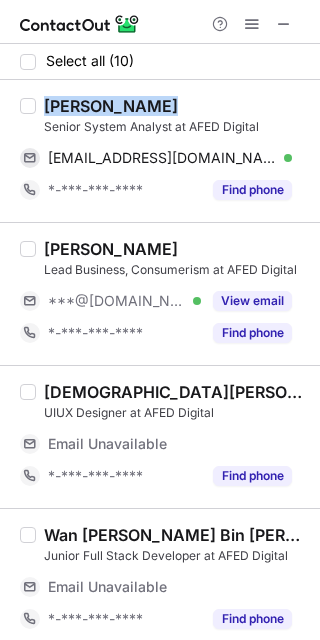 click on "Khairul Nizam Nawi" at bounding box center (111, 106) 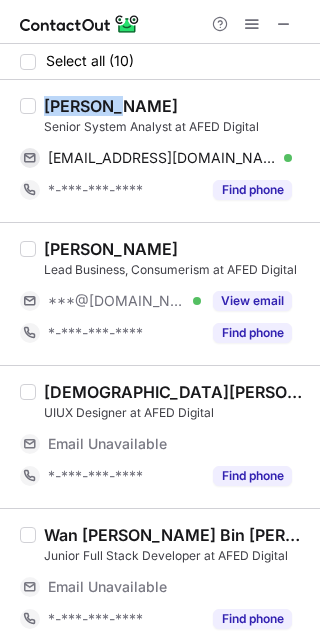 click on "Khairul Nizam Nawi" at bounding box center (111, 106) 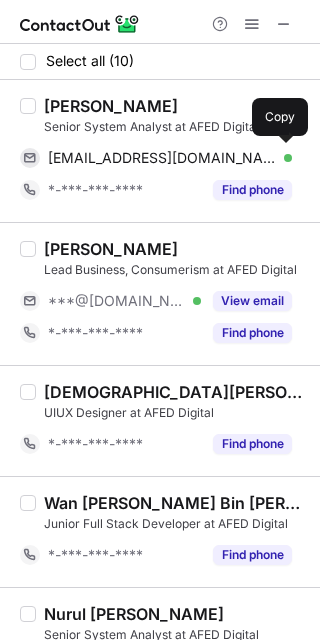 drag, startPoint x: 139, startPoint y: 158, endPoint x: 305, endPoint y: 322, distance: 233.34952 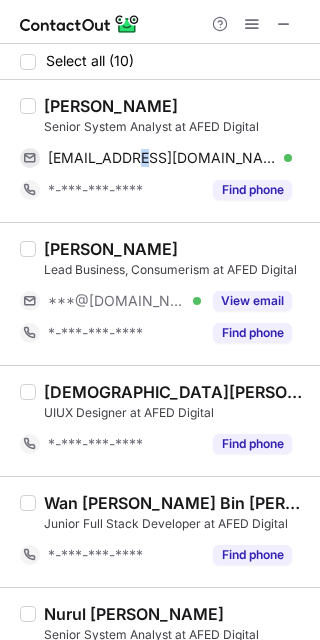 click on "Mohd Hizuan Hussin" at bounding box center (111, 249) 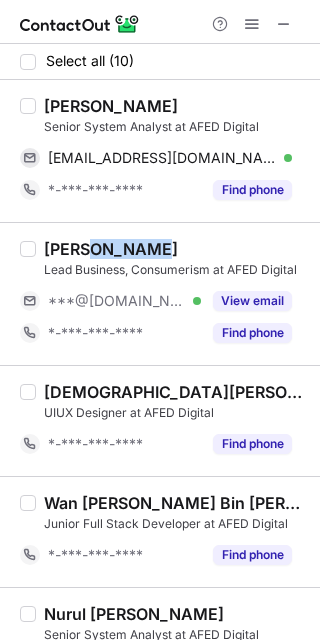 click on "Mohd Hizuan Hussin" at bounding box center (111, 249) 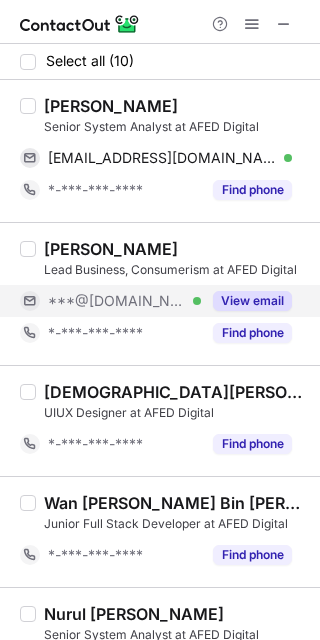 click on "***@[DOMAIN_NAME]" at bounding box center (117, 301) 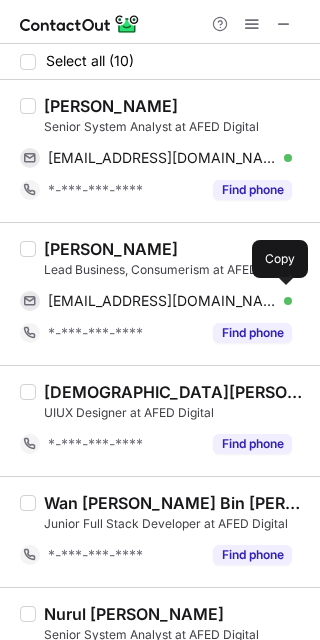 drag, startPoint x: 112, startPoint y: 289, endPoint x: 290, endPoint y: 349, distance: 187.84036 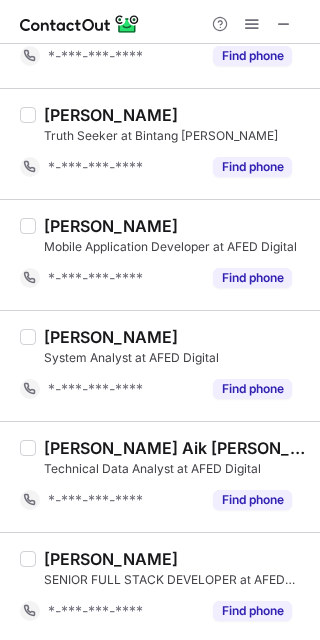 scroll, scrollTop: 611, scrollLeft: 0, axis: vertical 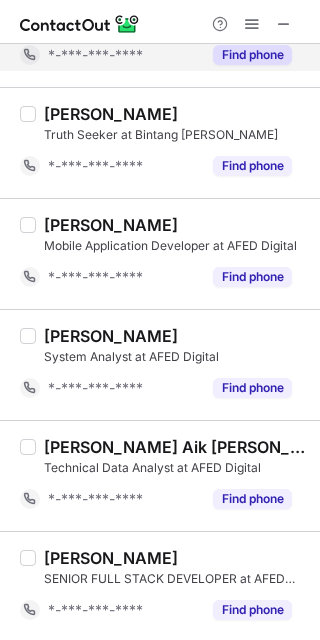 drag, startPoint x: 280, startPoint y: 27, endPoint x: 81, endPoint y: 48, distance: 200.10497 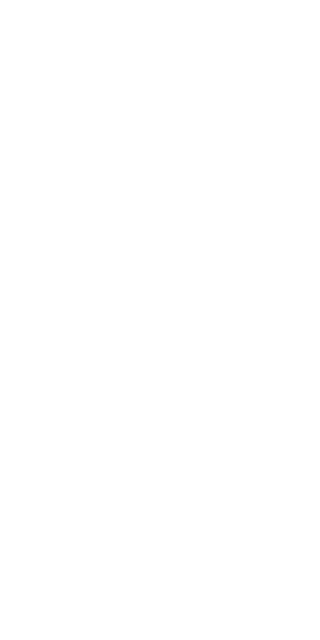 scroll, scrollTop: 0, scrollLeft: 0, axis: both 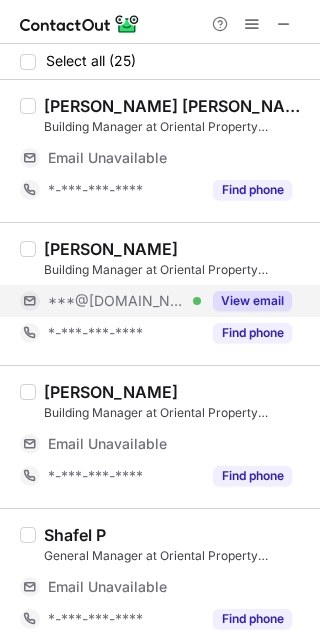 click on "***@[DOMAIN_NAME]" at bounding box center [117, 301] 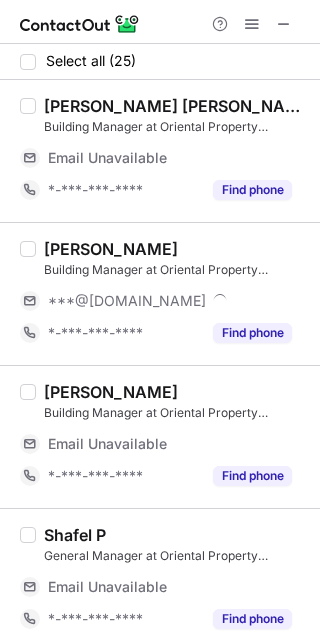 click on "Fadhil Mohamad" at bounding box center (111, 249) 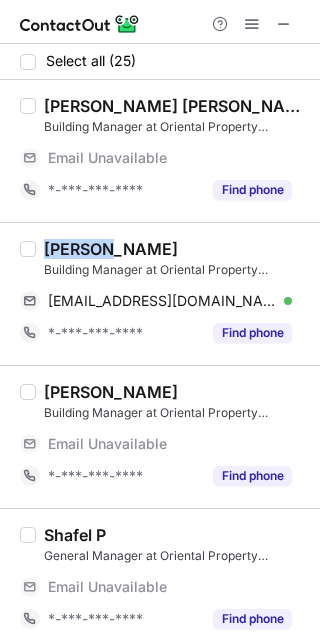 copy on "Fadhil" 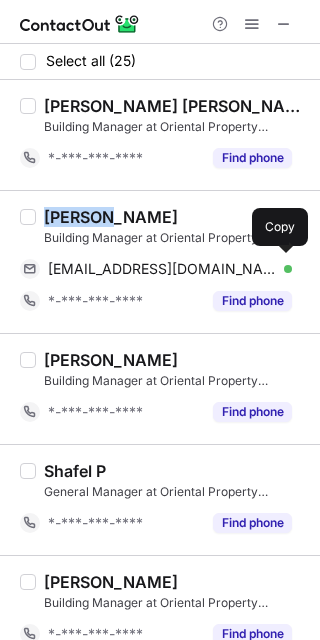 drag, startPoint x: 124, startPoint y: 277, endPoint x: 307, endPoint y: 502, distance: 290.02414 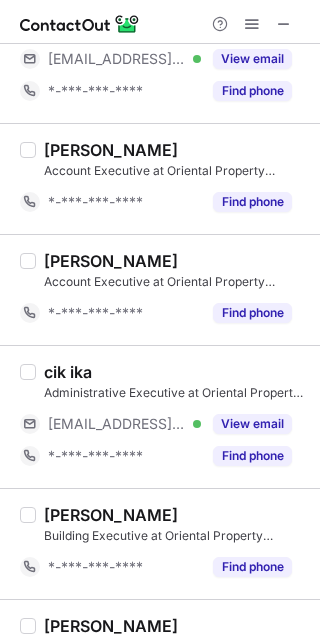 scroll, scrollTop: 2497, scrollLeft: 0, axis: vertical 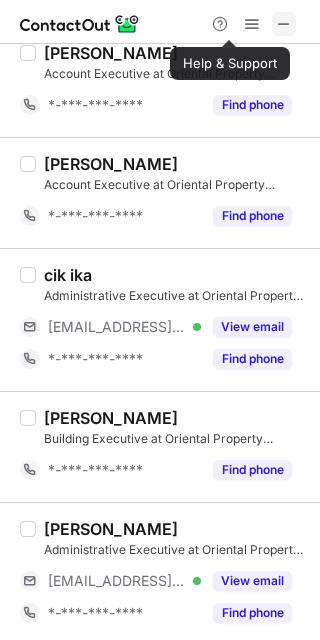 click at bounding box center (284, 24) 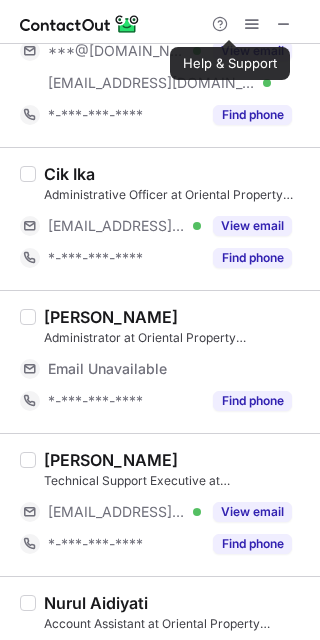 scroll, scrollTop: 0, scrollLeft: 0, axis: both 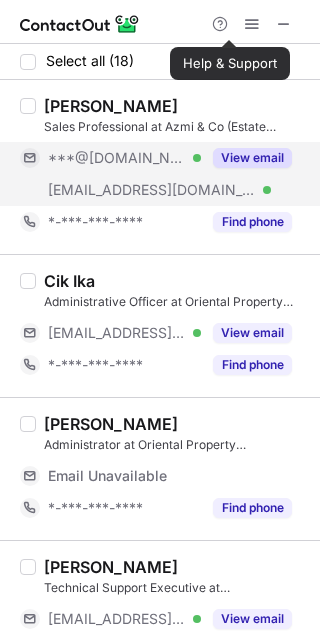 click on "***@[DOMAIN_NAME]" at bounding box center (117, 158) 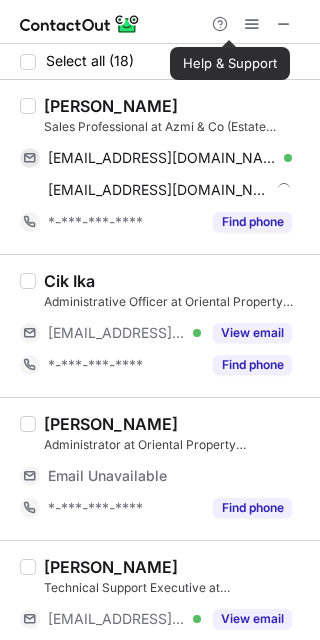 click on "Rufayda Abd Rahim" at bounding box center (111, 106) 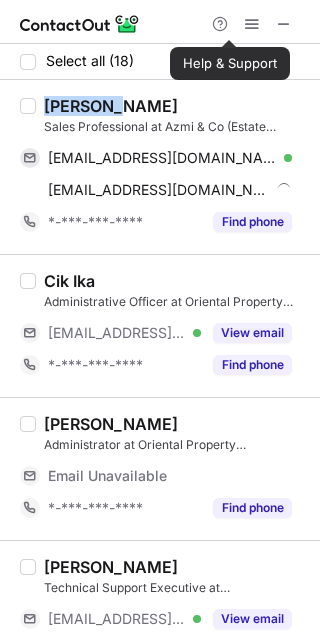 click on "Rufayda Abd Rahim" at bounding box center [111, 106] 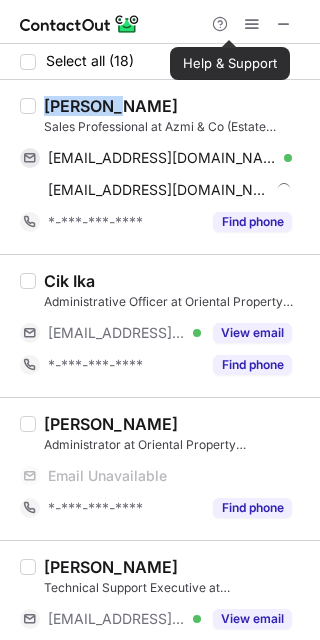 copy on "Rufayda" 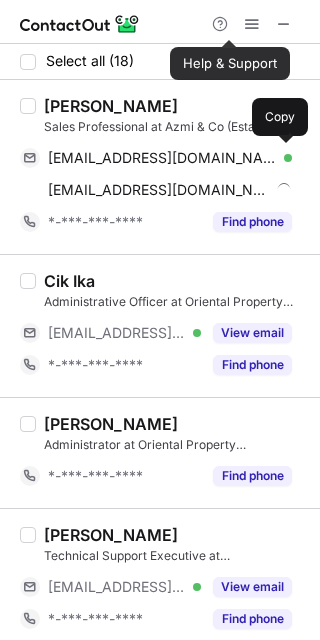 drag, startPoint x: 179, startPoint y: 159, endPoint x: 317, endPoint y: 149, distance: 138.36185 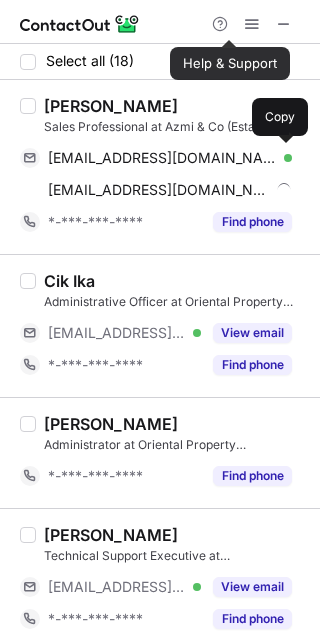 click on "myflo3110@gmail.com" at bounding box center (162, 158) 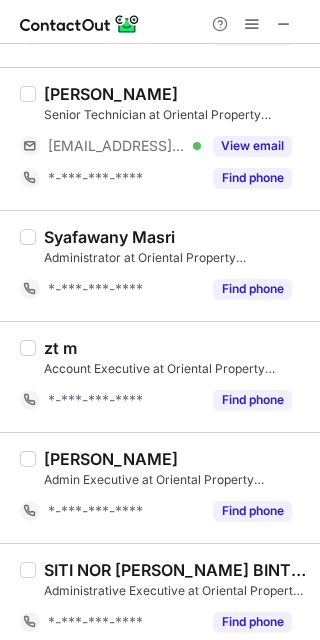 scroll, scrollTop: 1657, scrollLeft: 0, axis: vertical 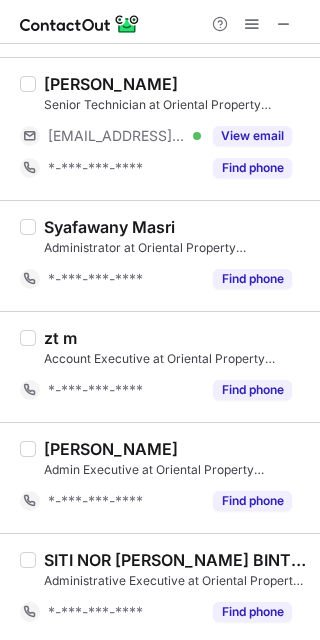 drag, startPoint x: 289, startPoint y: 25, endPoint x: 318, endPoint y: 50, distance: 38.28838 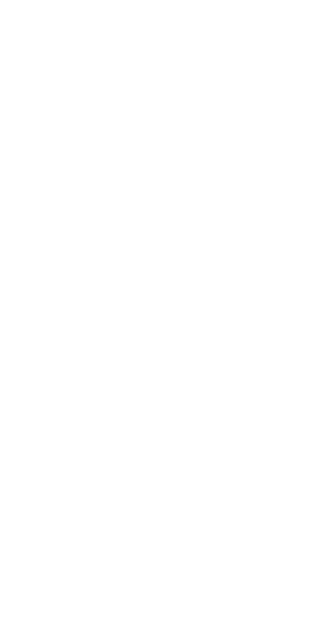 scroll, scrollTop: 0, scrollLeft: 0, axis: both 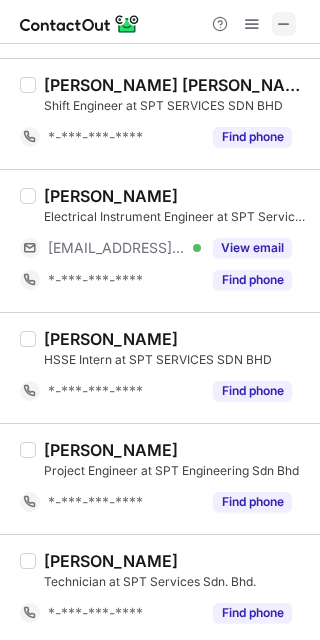 click at bounding box center [284, 24] 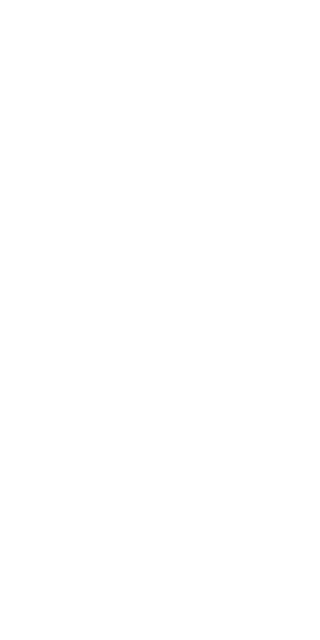 scroll, scrollTop: 0, scrollLeft: 0, axis: both 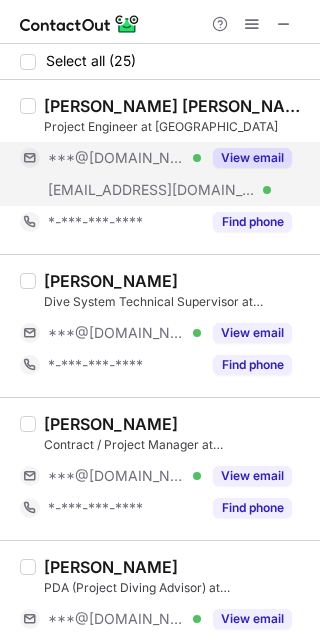 click on "View email" at bounding box center [252, 158] 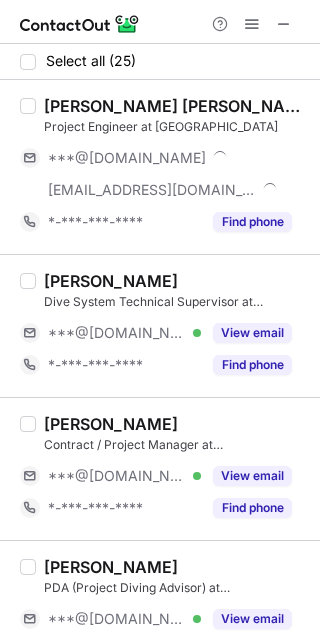 click on "Mohd Farid Mohd Salleh" at bounding box center (176, 106) 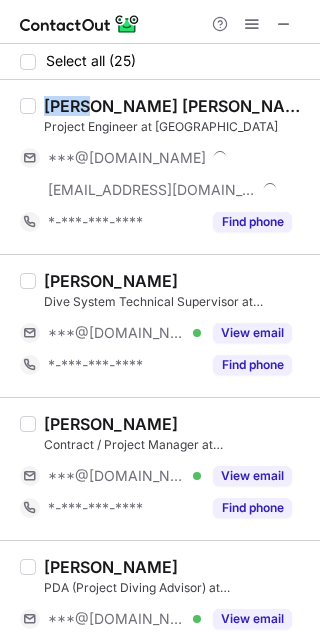 click on "Mohd Farid Mohd Salleh" at bounding box center (176, 106) 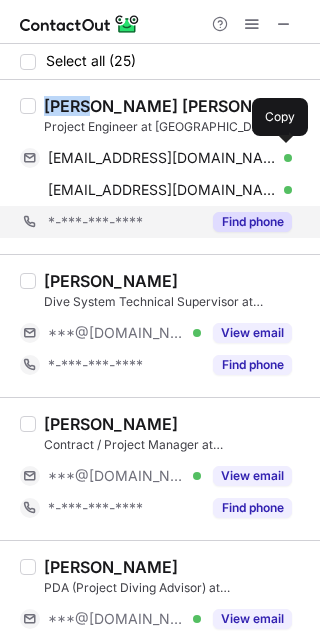 drag, startPoint x: 135, startPoint y: 155, endPoint x: 306, endPoint y: 217, distance: 181.89282 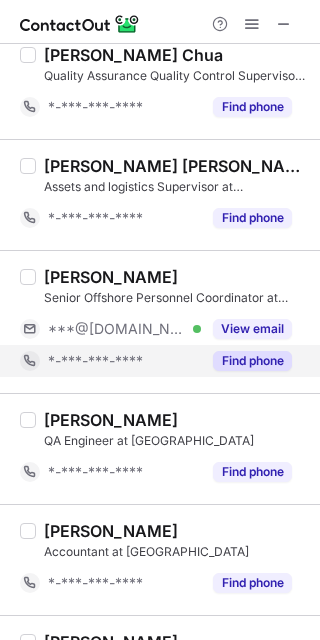 scroll, scrollTop: 2132, scrollLeft: 0, axis: vertical 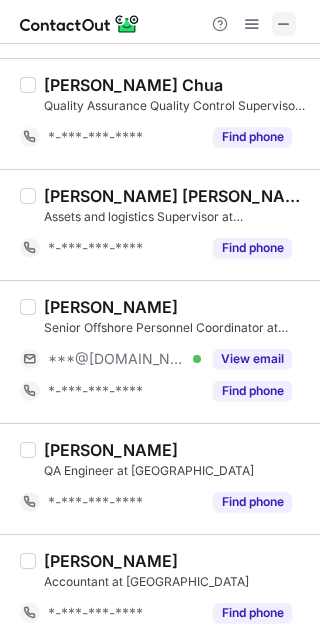 click at bounding box center (284, 24) 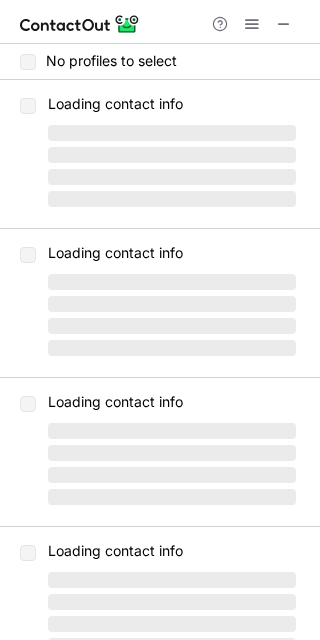 scroll, scrollTop: 0, scrollLeft: 0, axis: both 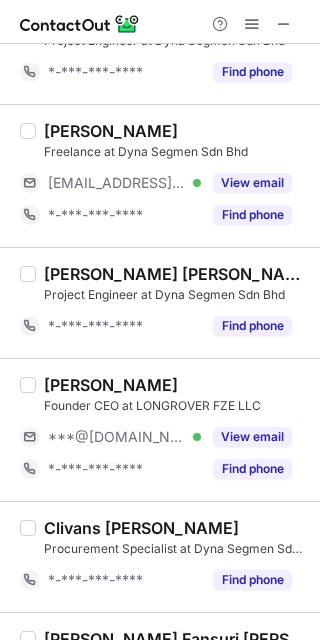 click on "[PERSON_NAME]" at bounding box center (111, 385) 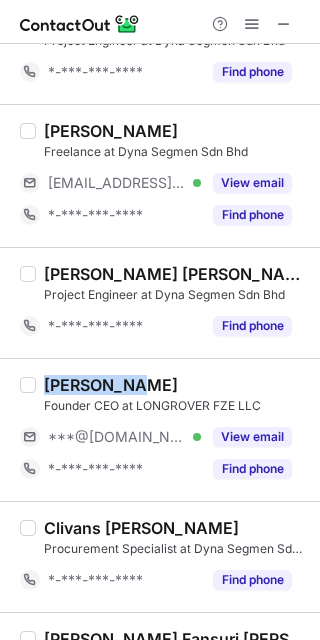 click on "[PERSON_NAME]" at bounding box center (111, 385) 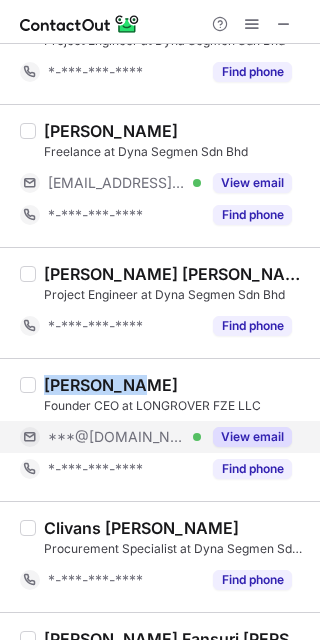 click on "***@[DOMAIN_NAME]" at bounding box center (117, 437) 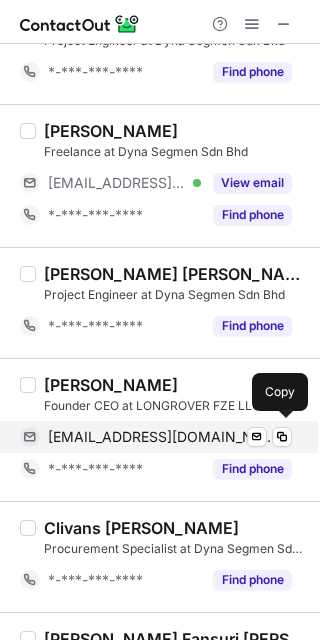 click on "[EMAIL_ADDRESS][DOMAIN_NAME]" at bounding box center [162, 437] 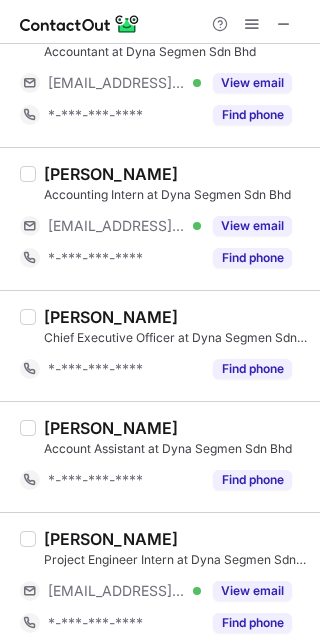 scroll, scrollTop: 2817, scrollLeft: 0, axis: vertical 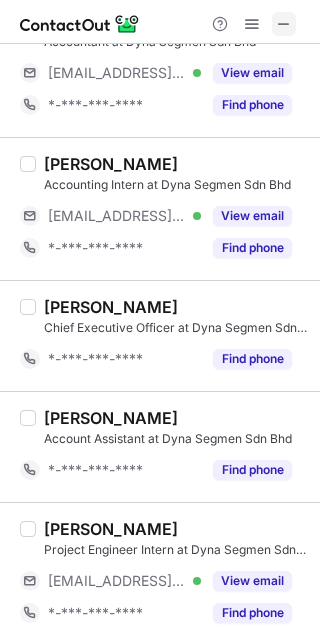 click at bounding box center (284, 24) 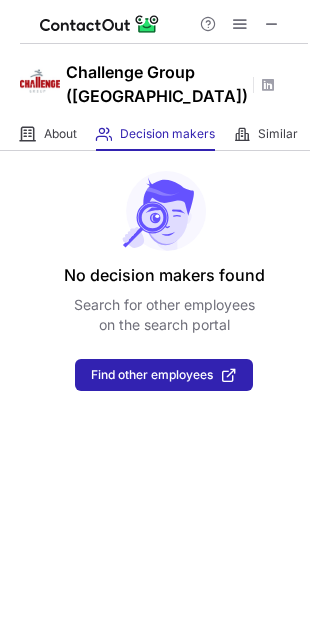 scroll, scrollTop: 0, scrollLeft: 0, axis: both 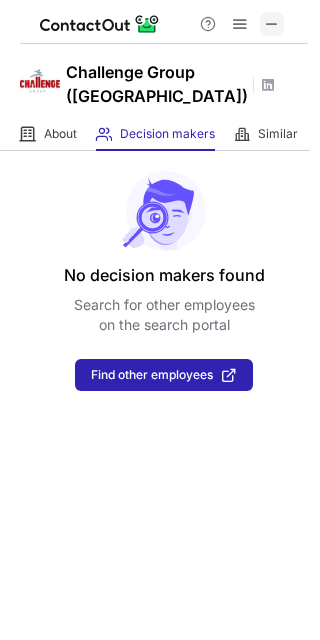 click at bounding box center (272, 24) 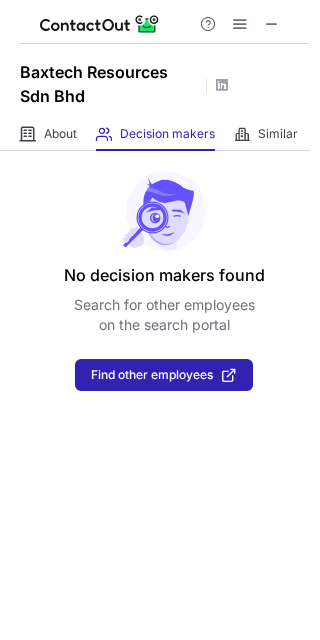 scroll, scrollTop: 0, scrollLeft: 0, axis: both 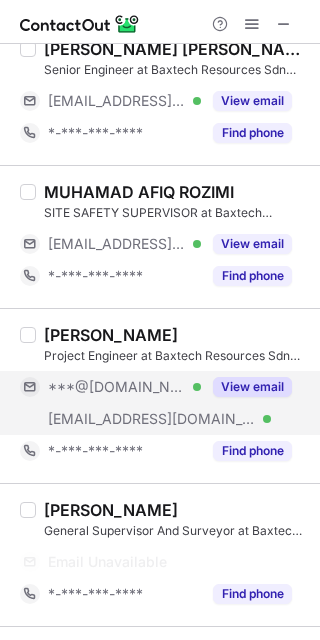 click on "***@[DOMAIN_NAME] Verified" at bounding box center [110, 387] 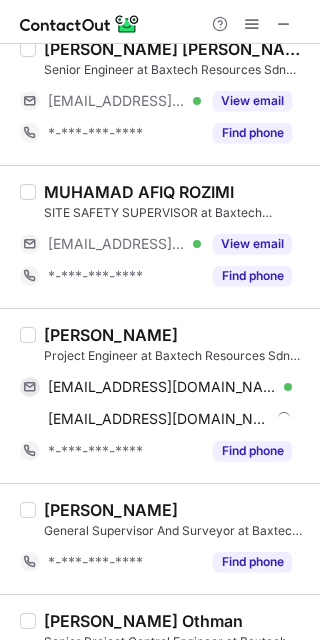 click on "[PERSON_NAME]" at bounding box center [111, 335] 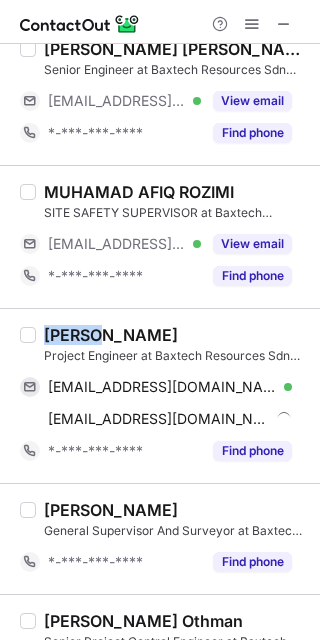 click on "[PERSON_NAME]" at bounding box center (111, 335) 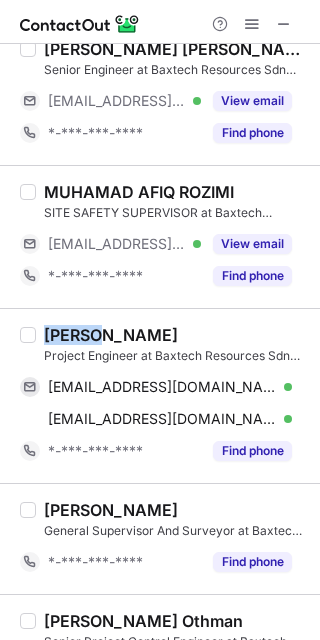 copy on "Fatin" 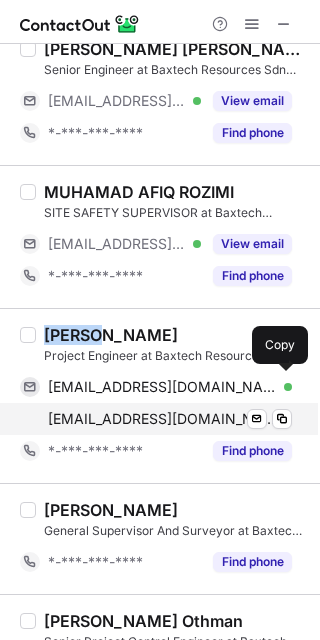 drag, startPoint x: 126, startPoint y: 390, endPoint x: 178, endPoint y: 424, distance: 62.1289 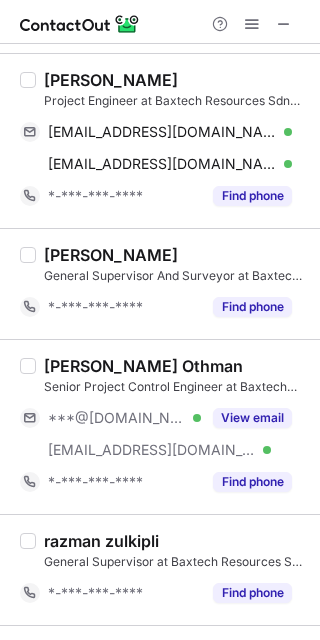 scroll, scrollTop: 466, scrollLeft: 0, axis: vertical 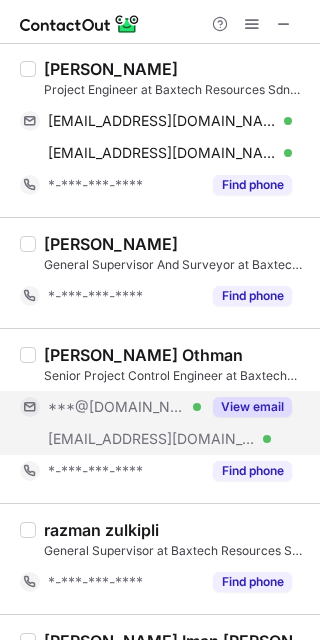 click on "***@[DOMAIN_NAME]" at bounding box center [117, 407] 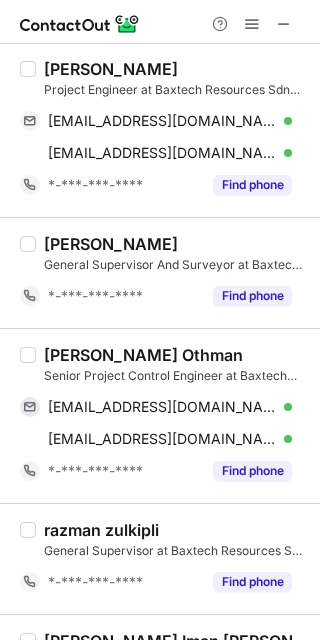 click on "Hafiz Affendie Othman Senior Project Control Engineer at Baxtech Resources Sdn Bhd hafizaffendie@gmail.com Verified Send email Copy hafiz@baxtech.com.my Verified Send email Copy *-***-***-**** Find phone" at bounding box center (160, 415) 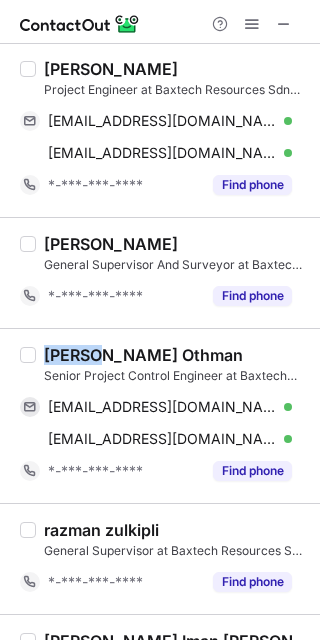 copy on "Hafiz" 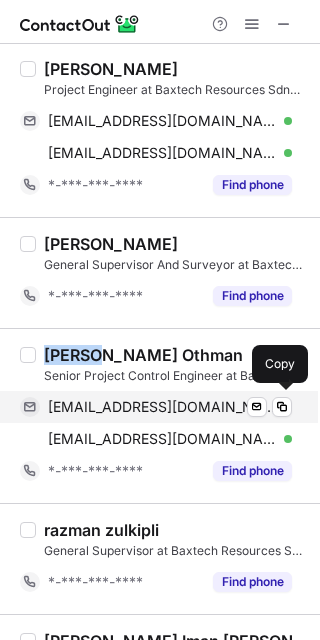 drag, startPoint x: 149, startPoint y: 410, endPoint x: 319, endPoint y: 439, distance: 172.4558 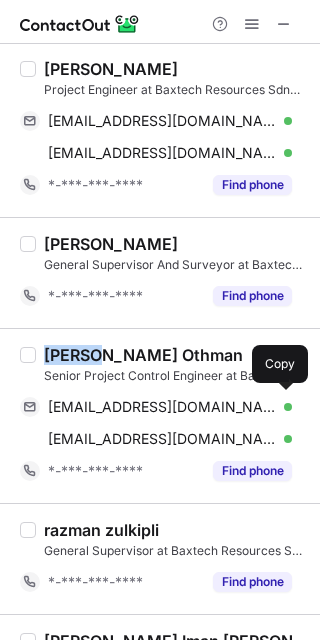 click on "hafizaffendie@gmail.com" at bounding box center [162, 407] 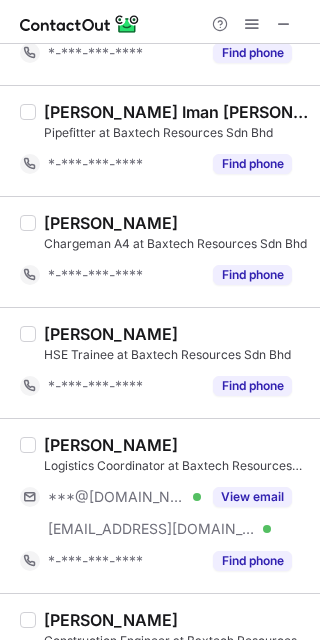 scroll, scrollTop: 1000, scrollLeft: 0, axis: vertical 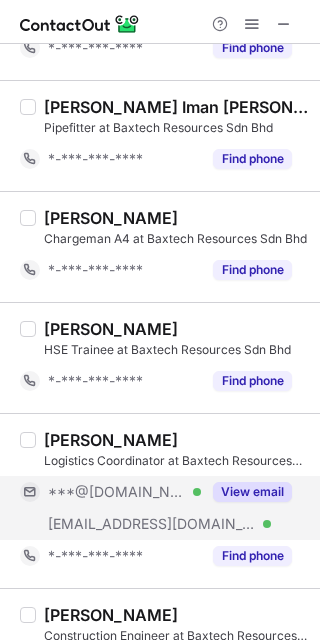 drag, startPoint x: 106, startPoint y: 484, endPoint x: 99, endPoint y: 476, distance: 10.630146 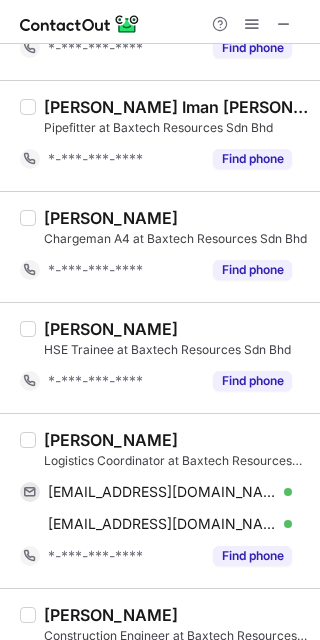 click on "Muhamad Ridzuan Yusof" at bounding box center [111, 440] 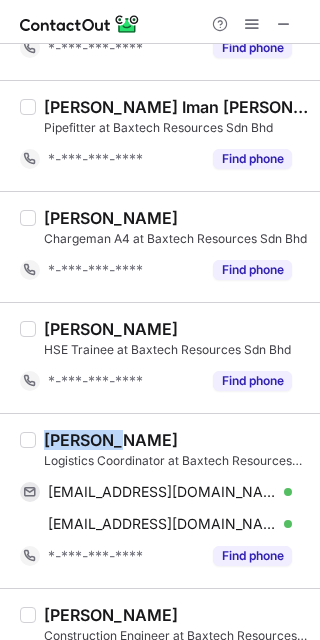 click on "Muhamad Ridzuan Yusof" at bounding box center [111, 440] 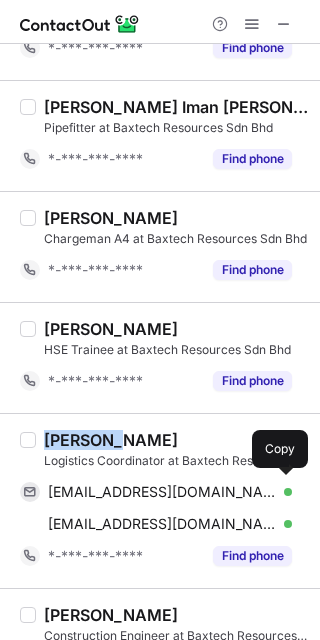 click on "mridzuanyusof@gmail.com" at bounding box center (162, 492) 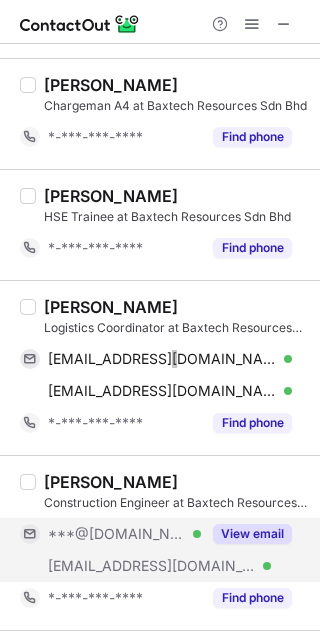 scroll, scrollTop: 1200, scrollLeft: 0, axis: vertical 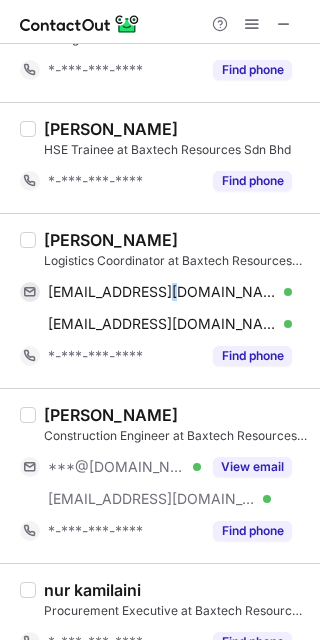 drag, startPoint x: 146, startPoint y: 465, endPoint x: 101, endPoint y: 438, distance: 52.478565 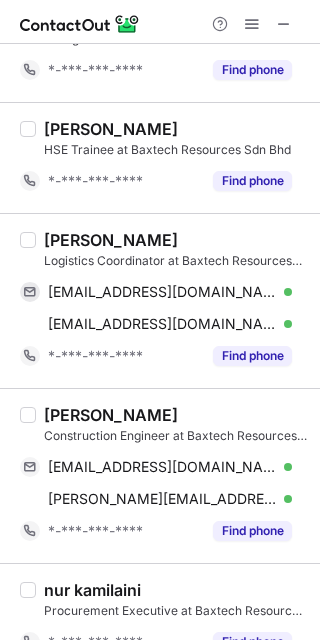 click on "Mohamad Safiuddin Mokhtar" at bounding box center [111, 415] 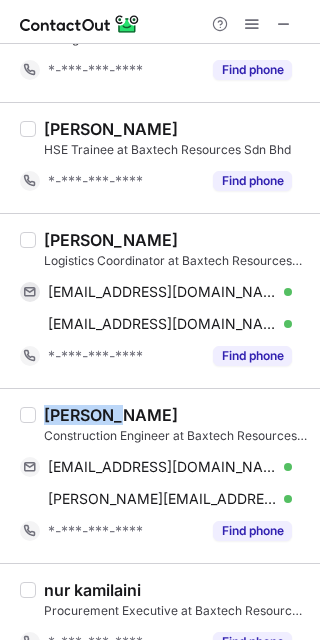 click on "Mohamad Safiuddin Mokhtar" at bounding box center (111, 415) 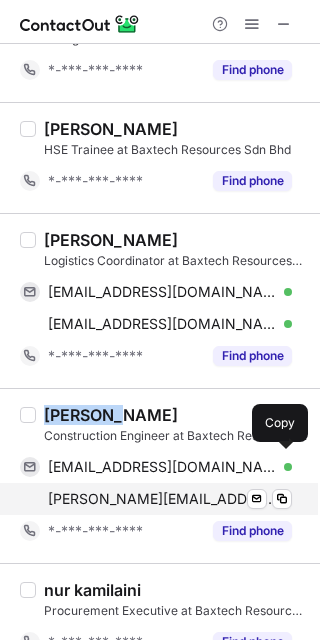 drag, startPoint x: 143, startPoint y: 466, endPoint x: 300, endPoint y: 505, distance: 161.77144 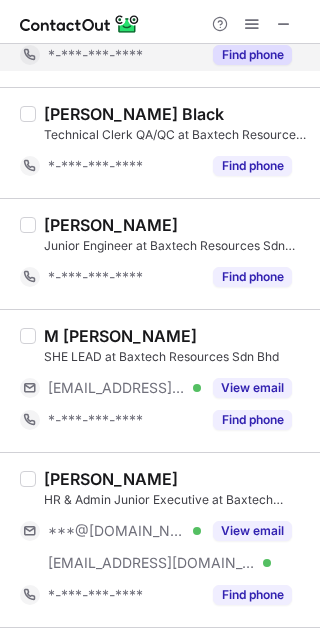 scroll, scrollTop: 2066, scrollLeft: 0, axis: vertical 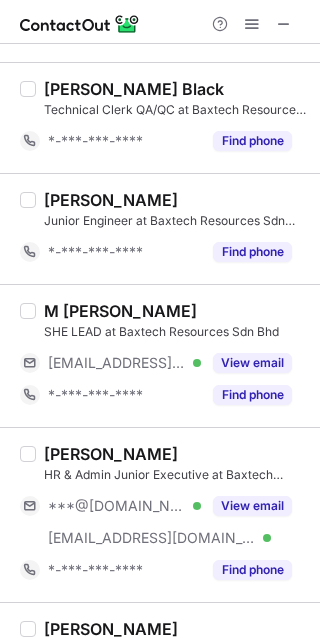 click on "***@gmail.com Verified" at bounding box center (110, 506) 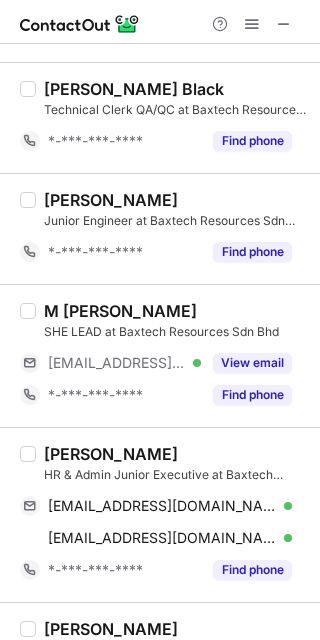 click on "Siti Hanifah" at bounding box center (111, 454) 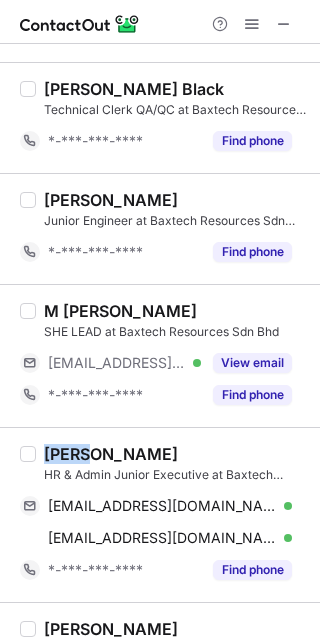 click on "Siti Hanifah" at bounding box center [111, 454] 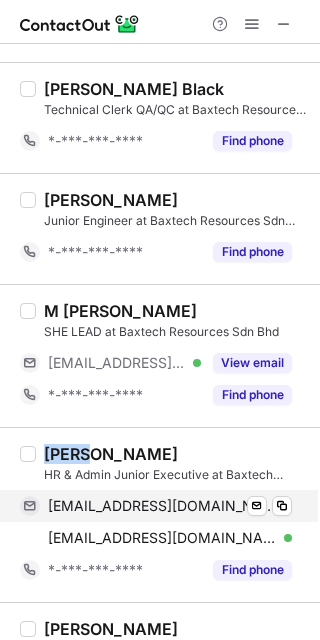 copy on "Siti" 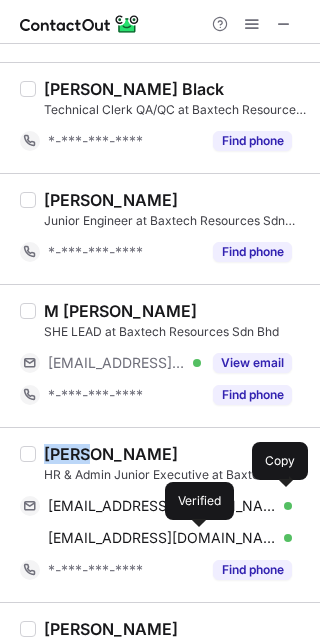 drag, startPoint x: 124, startPoint y: 496, endPoint x: 319, endPoint y: 521, distance: 196.59604 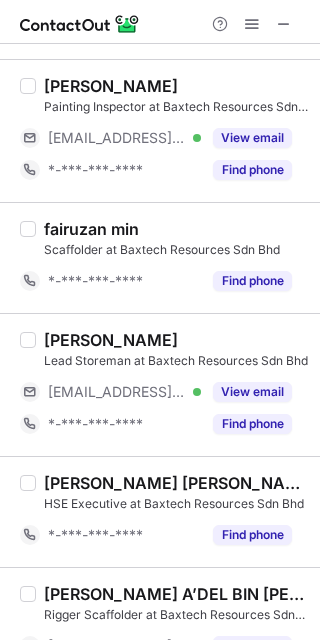 scroll, scrollTop: 2785, scrollLeft: 0, axis: vertical 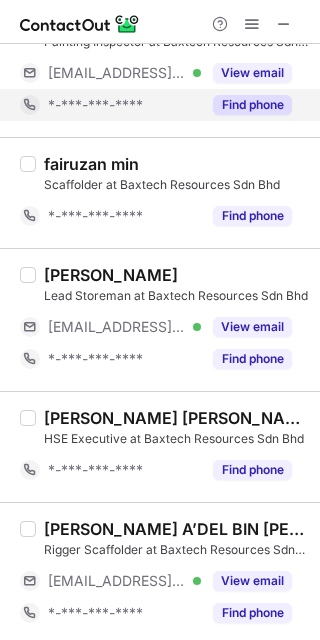 drag, startPoint x: 283, startPoint y: 30, endPoint x: 24, endPoint y: 94, distance: 266.7902 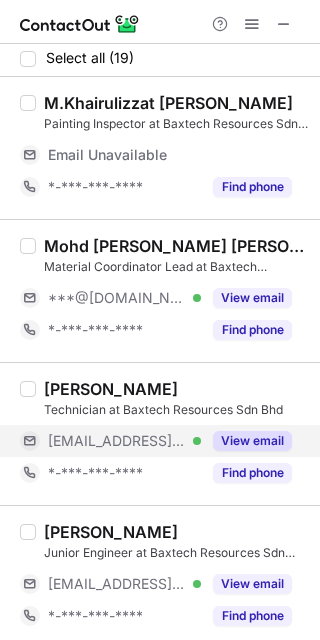scroll, scrollTop: 0, scrollLeft: 0, axis: both 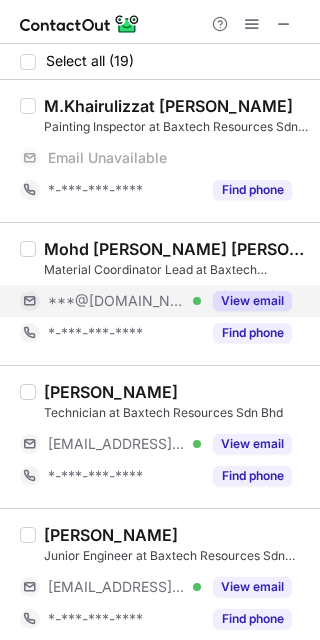 click on "***@gmail.com" at bounding box center (117, 301) 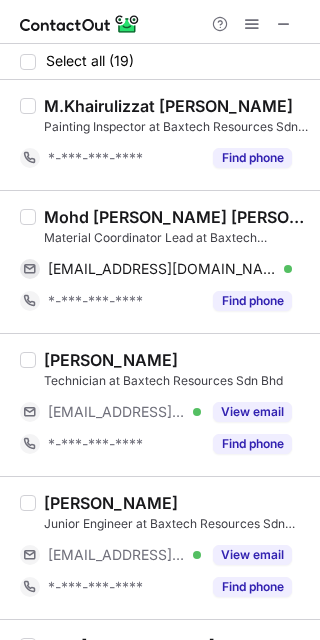 click on "Mohd Ainul Saffrin Mohd Samsudin" at bounding box center (176, 217) 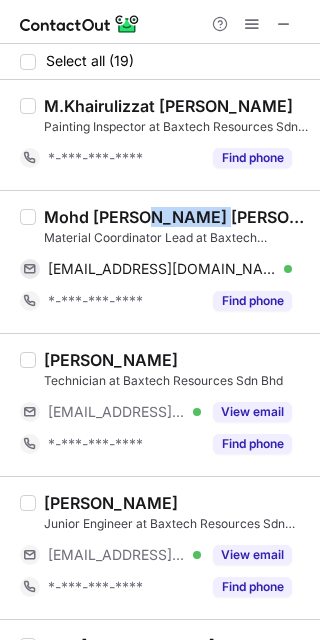 click on "Mohd Ainul Saffrin Mohd Samsudin" at bounding box center [176, 217] 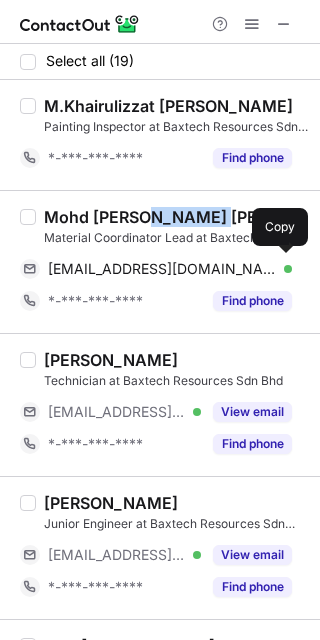 drag, startPoint x: 172, startPoint y: 267, endPoint x: 319, endPoint y: 405, distance: 201.62589 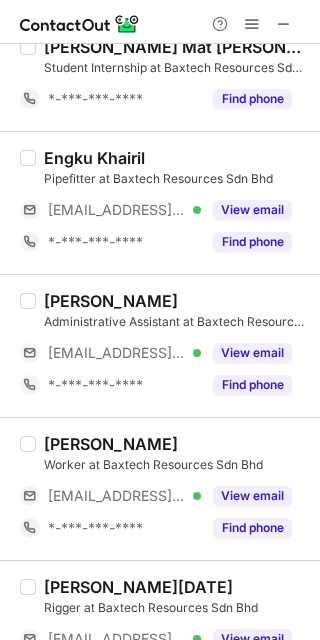 scroll, scrollTop: 1992, scrollLeft: 0, axis: vertical 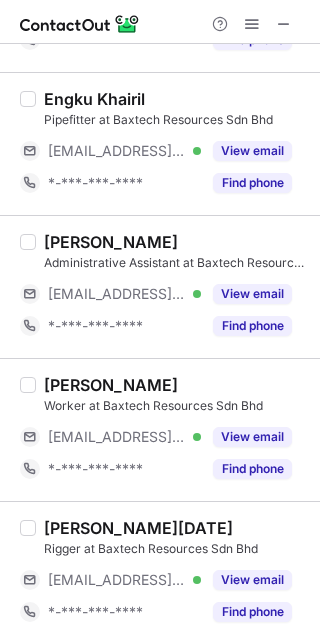 drag, startPoint x: 281, startPoint y: 22, endPoint x: 162, endPoint y: 19, distance: 119.03781 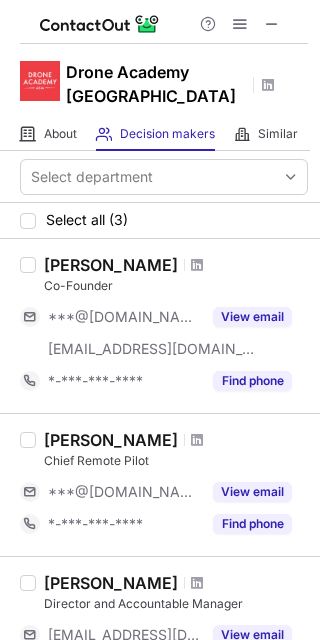 scroll, scrollTop: 0, scrollLeft: 0, axis: both 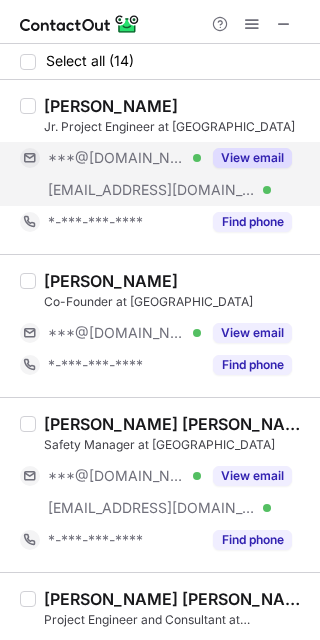 click on "***@[DOMAIN_NAME]" at bounding box center [117, 158] 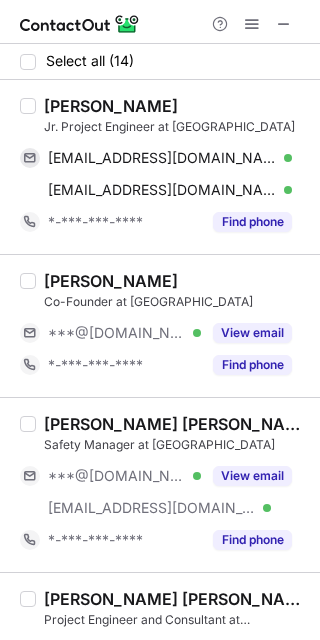 click on "Anisah Syazwani" at bounding box center [111, 106] 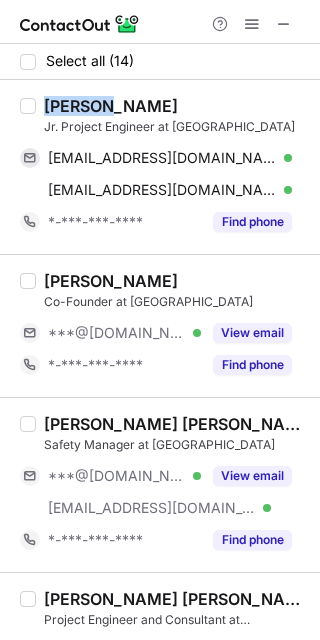 click on "Anisah Syazwani" at bounding box center [111, 106] 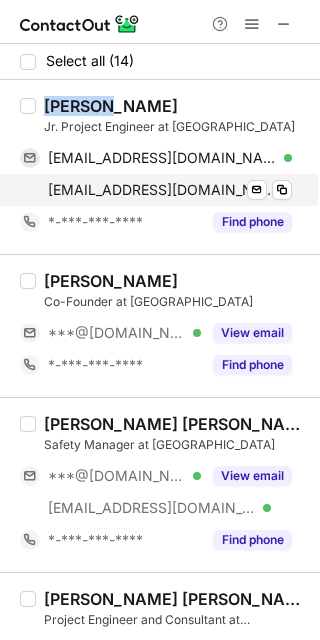 copy on "Anisah" 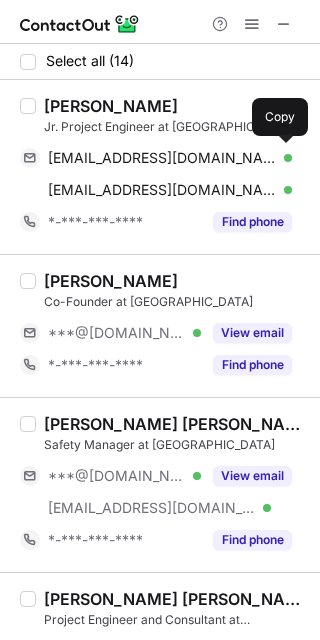 drag, startPoint x: 167, startPoint y: 153, endPoint x: 311, endPoint y: 369, distance: 259.5997 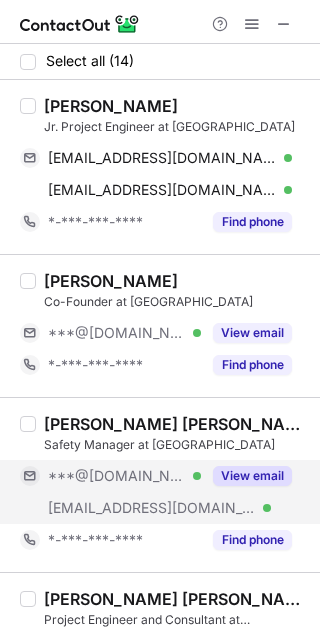 click on "***@[DOMAIN_NAME]" at bounding box center [117, 476] 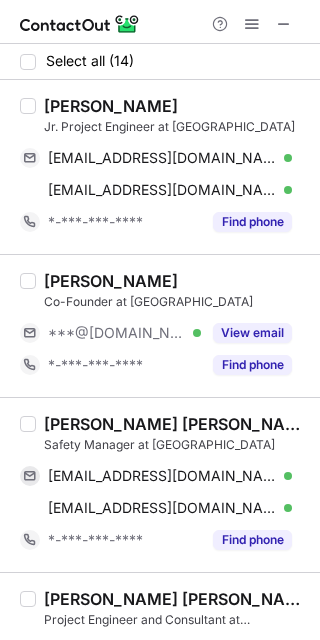 click on "ARVIN RAAM VARADHARAJU" at bounding box center [176, 424] 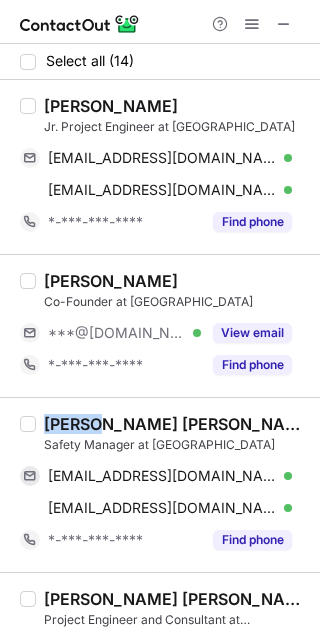 click on "ARVIN RAAM VARADHARAJU" at bounding box center (176, 424) 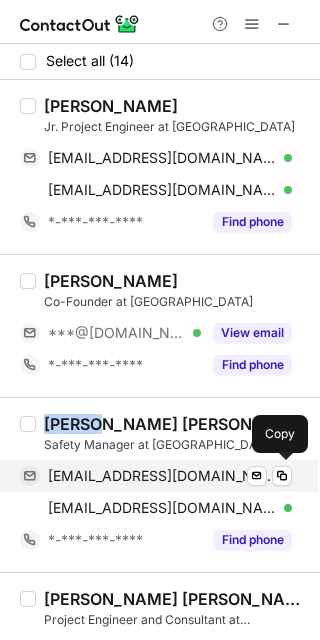 click on "arvinraam23@gmail.com" at bounding box center (162, 476) 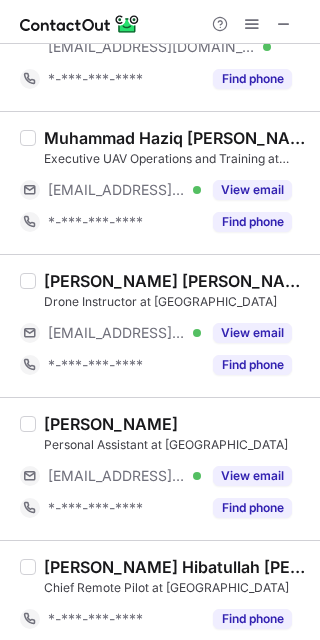 scroll, scrollTop: 1502, scrollLeft: 0, axis: vertical 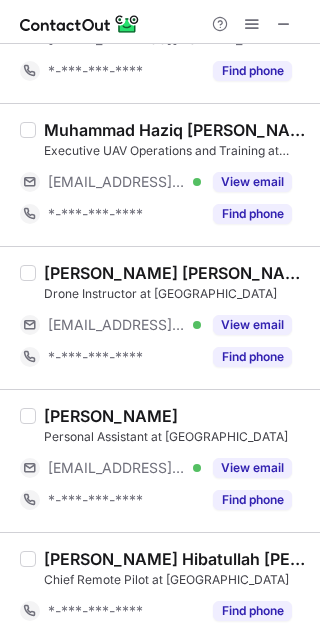 drag, startPoint x: 277, startPoint y: 22, endPoint x: 10, endPoint y: 241, distance: 345.32593 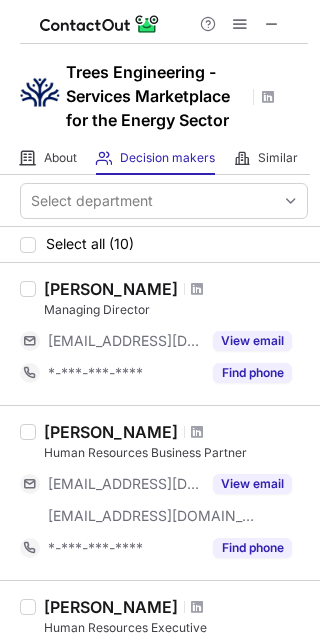 scroll, scrollTop: 0, scrollLeft: 0, axis: both 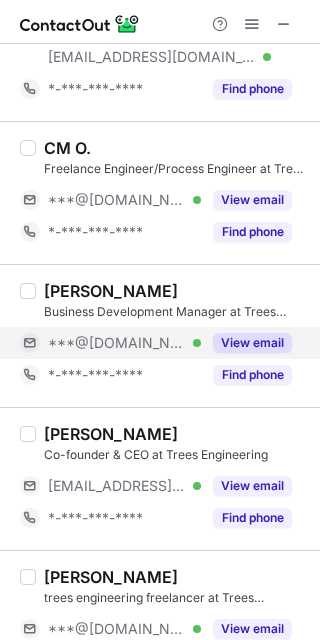 click on "***@[DOMAIN_NAME]" at bounding box center [117, 343] 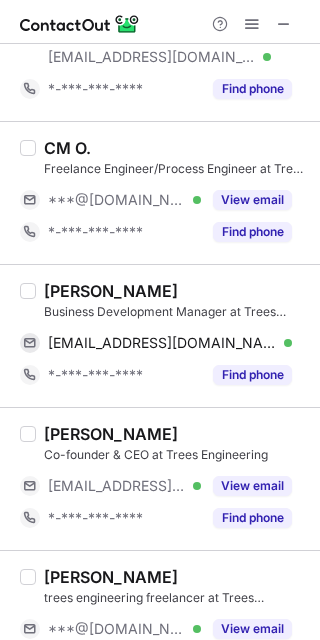click on "[PERSON_NAME]" at bounding box center [111, 291] 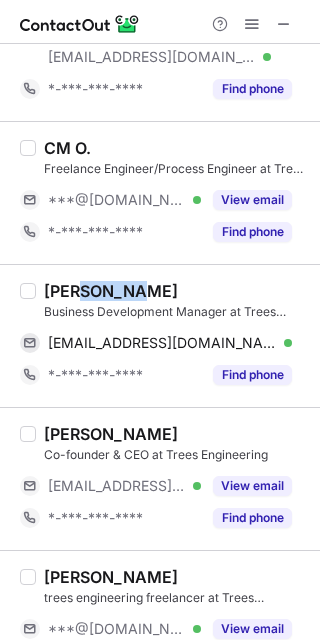 click on "Nor Farah Putri Hasman" at bounding box center [111, 291] 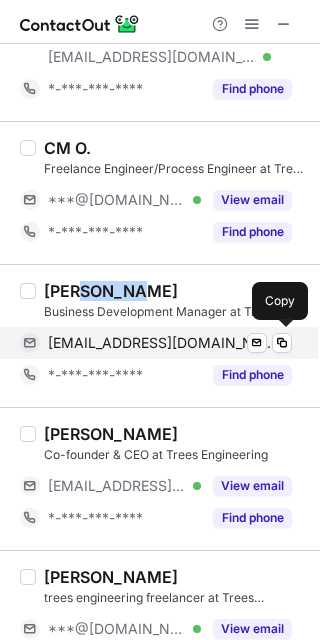 click on "farahputrie@yahoo.com Verified Send email Copy" at bounding box center [156, 343] 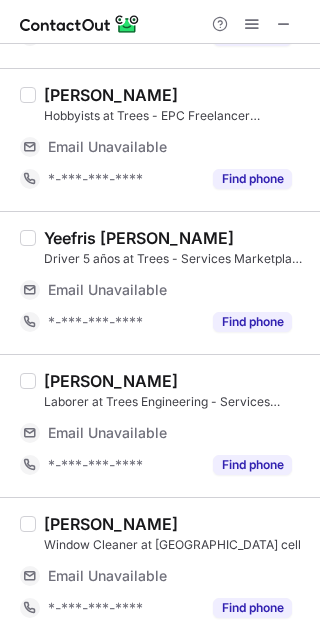 scroll, scrollTop: 724, scrollLeft: 0, axis: vertical 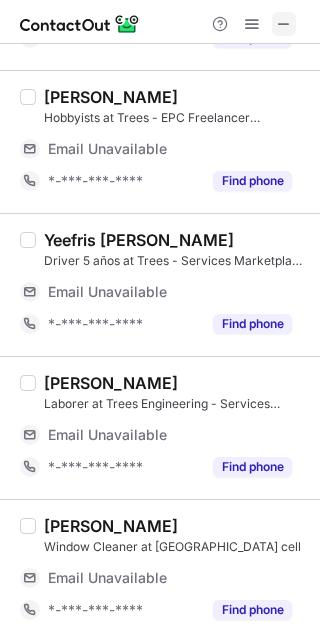 click at bounding box center (284, 24) 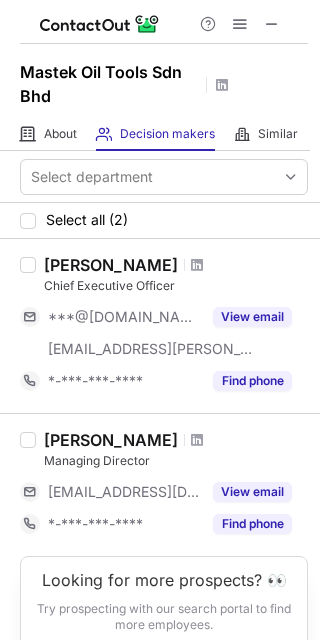 scroll, scrollTop: 0, scrollLeft: 0, axis: both 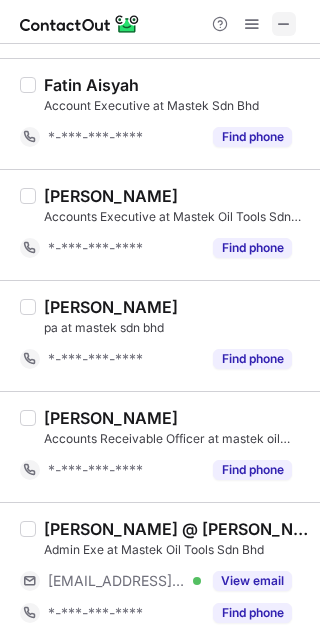 click at bounding box center [284, 24] 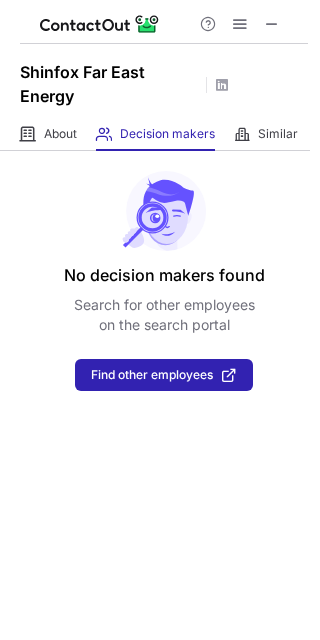 scroll, scrollTop: 0, scrollLeft: 0, axis: both 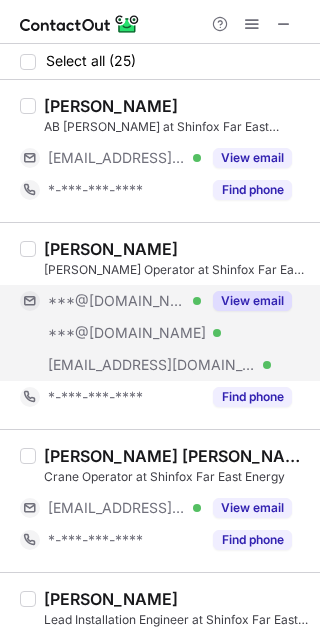 click on "***@[DOMAIN_NAME]" at bounding box center [117, 301] 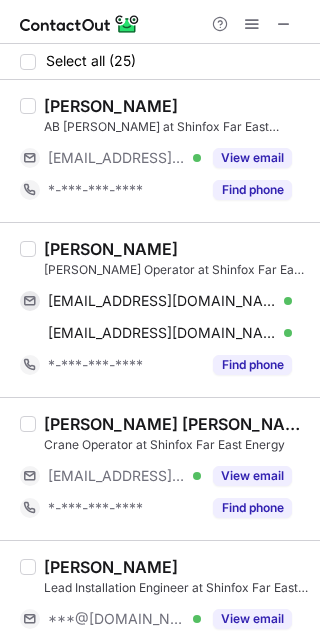 click on "Joshvin P.J" at bounding box center [111, 249] 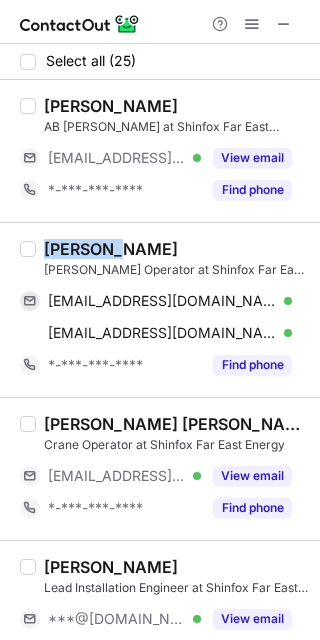 click on "Joshvin P.J" at bounding box center (111, 249) 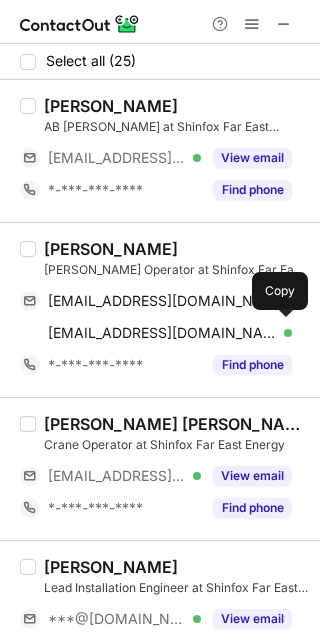 drag, startPoint x: 177, startPoint y: 333, endPoint x: 306, endPoint y: 182, distance: 198.6001 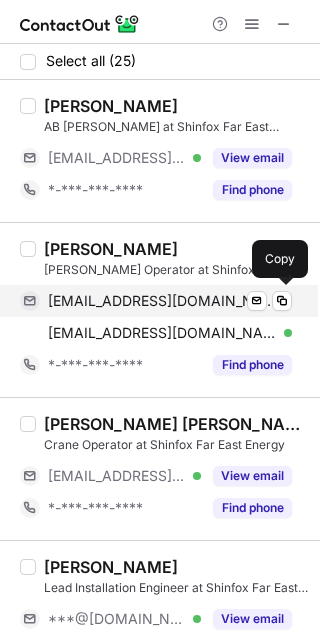click on "sebastionjosh@gmail.com" at bounding box center (162, 301) 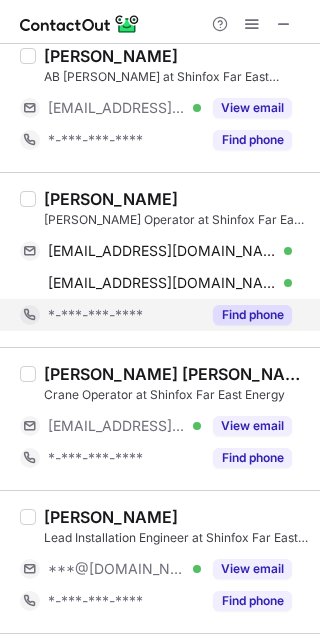 scroll, scrollTop: 133, scrollLeft: 0, axis: vertical 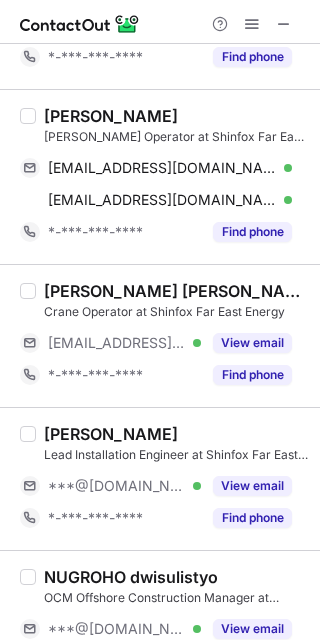 drag, startPoint x: 109, startPoint y: 492, endPoint x: 79, endPoint y: 466, distance: 39.698868 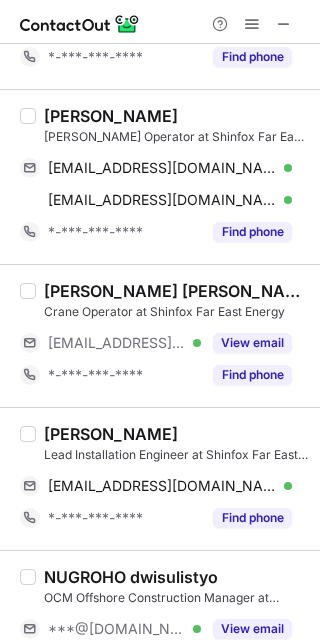 click on "Muhd Aizat Bin Mohd Najib" at bounding box center (111, 434) 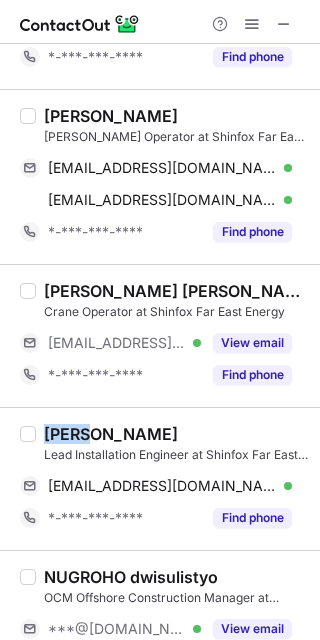 click on "Muhd Aizat Bin Mohd Najib" at bounding box center [111, 434] 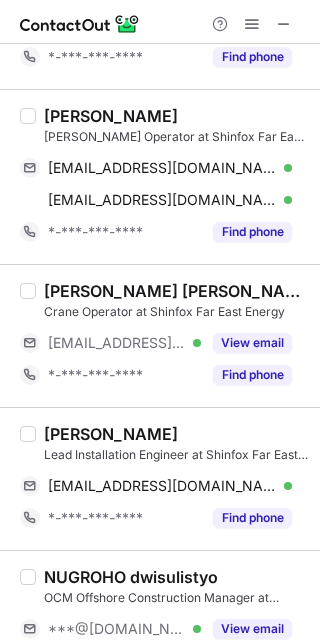 click on "Muhd Aizat Bin Mohd Najib" at bounding box center (111, 434) 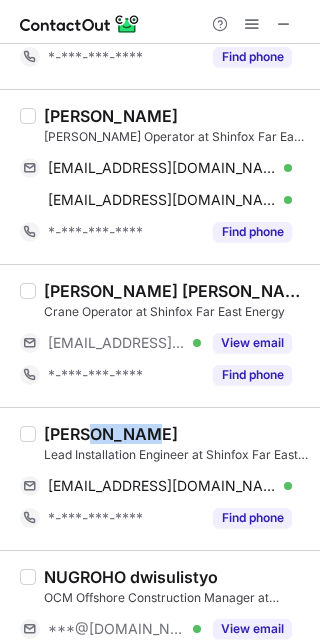 click on "Muhd Aizat Bin Mohd Najib" at bounding box center (111, 434) 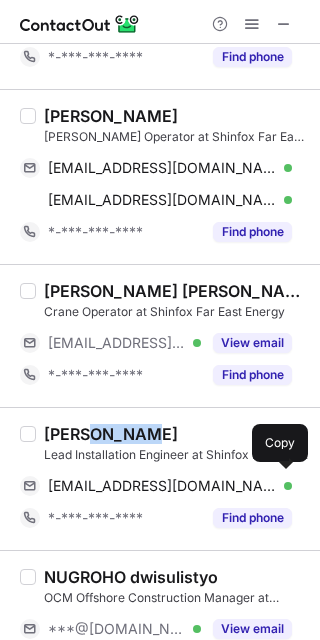 drag, startPoint x: 177, startPoint y: 485, endPoint x: 319, endPoint y: 364, distance: 186.56099 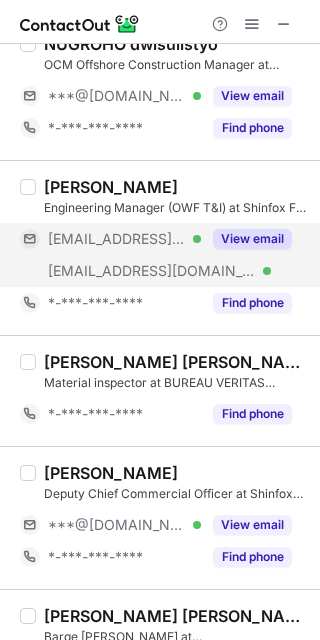 scroll, scrollTop: 800, scrollLeft: 0, axis: vertical 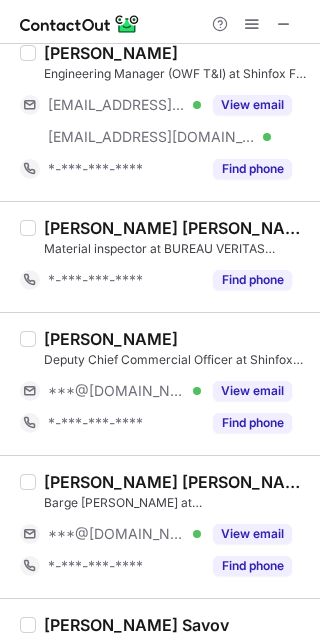 drag, startPoint x: 115, startPoint y: 393, endPoint x: 75, endPoint y: 351, distance: 58 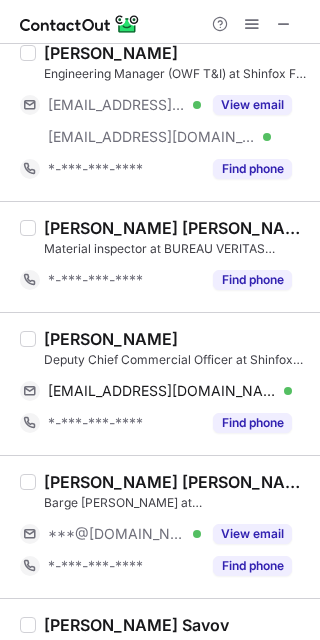 click on "Patrick Tan" at bounding box center [111, 339] 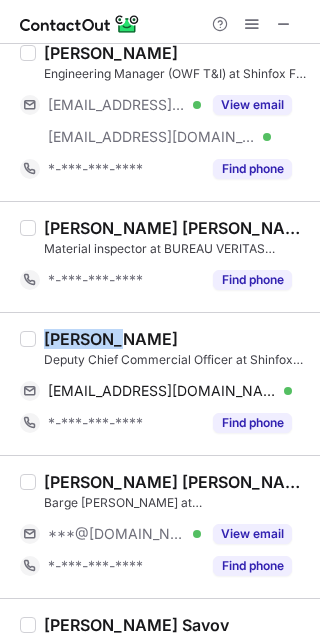 click on "Patrick Tan" at bounding box center (111, 339) 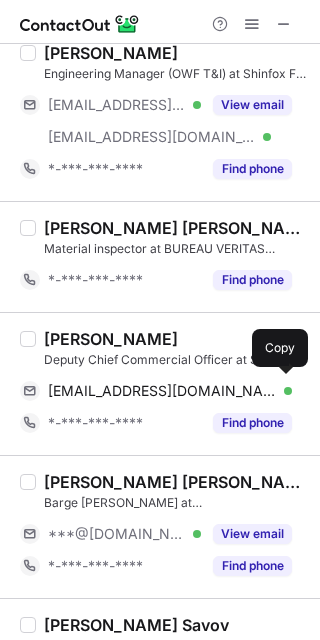 drag, startPoint x: 86, startPoint y: 382, endPoint x: 290, endPoint y: 316, distance: 214.41083 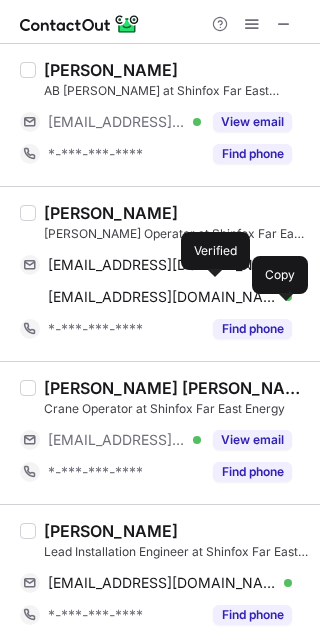 scroll, scrollTop: 0, scrollLeft: 0, axis: both 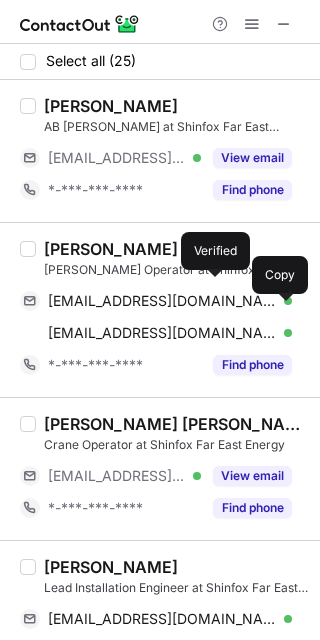 click on "Joshvin P.J" at bounding box center (111, 249) 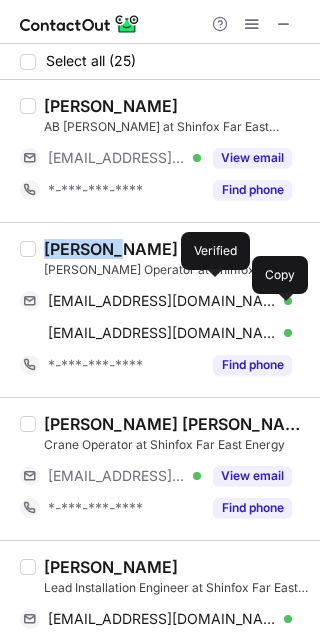 click on "Joshvin P.J" at bounding box center [111, 249] 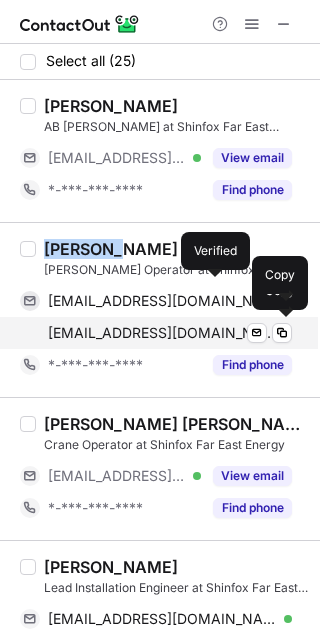 copy on "Joshvin" 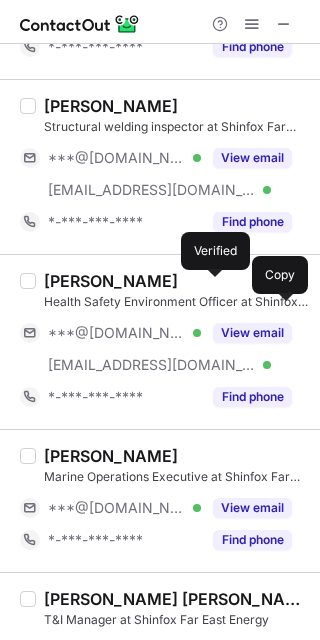 scroll, scrollTop: 1636, scrollLeft: 0, axis: vertical 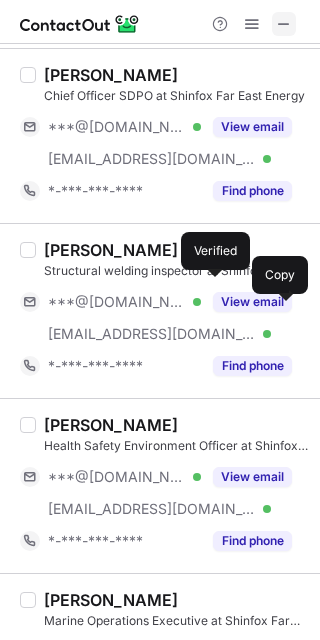 click at bounding box center [284, 24] 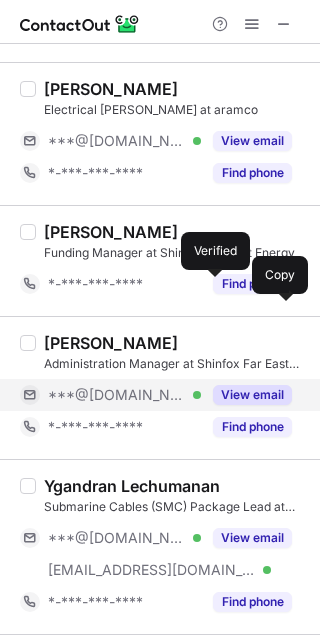 scroll, scrollTop: 3169, scrollLeft: 0, axis: vertical 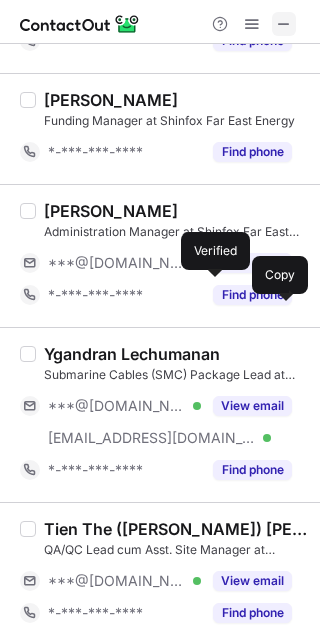 click at bounding box center (284, 24) 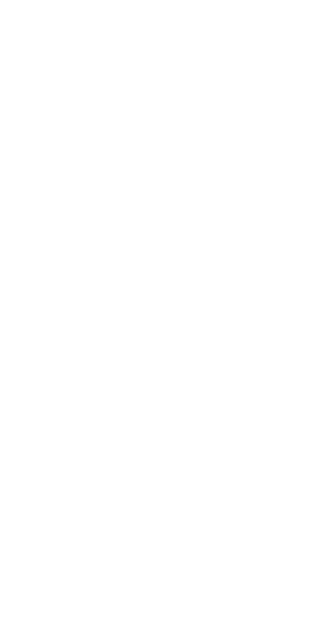 scroll, scrollTop: 0, scrollLeft: 0, axis: both 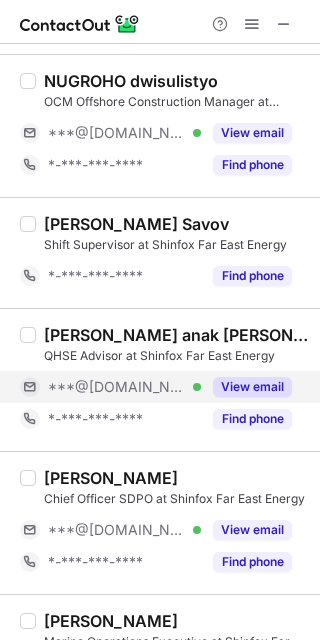 click on "***@[DOMAIN_NAME]" at bounding box center [117, 387] 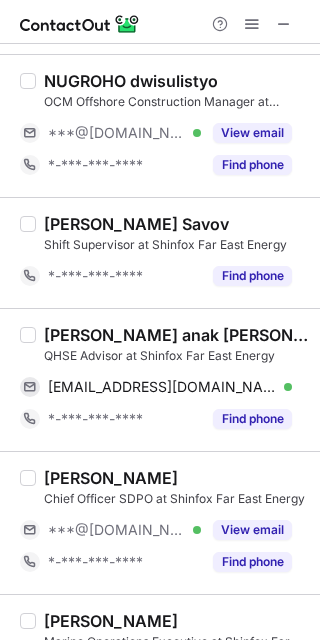 click on "Alphonsus Sabang anak Henry" at bounding box center [176, 335] 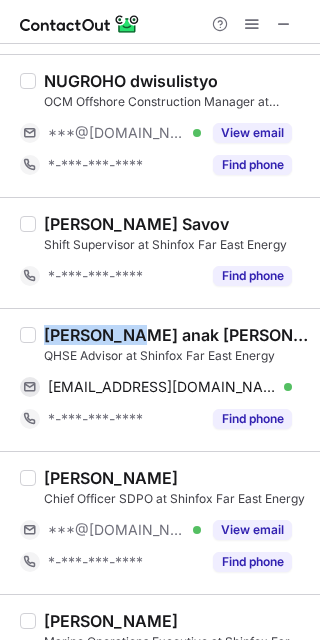 click on "Alphonsus Sabang anak Henry" at bounding box center [176, 335] 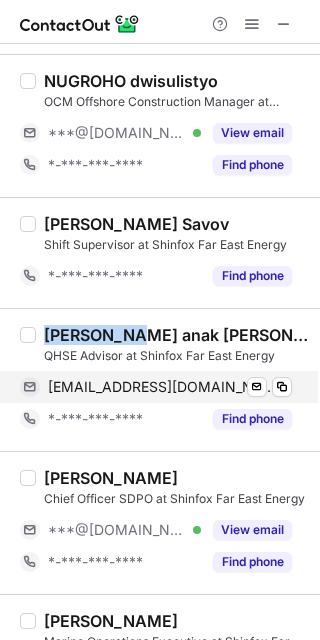copy on "Alphonsus" 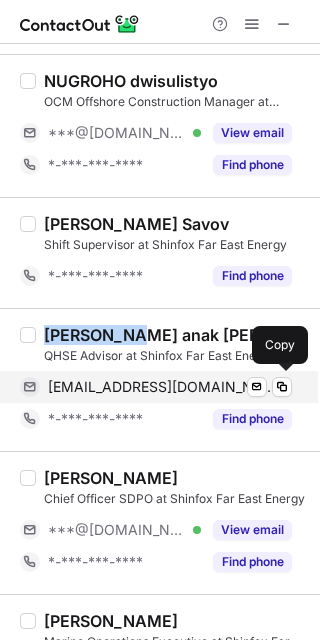 drag, startPoint x: 162, startPoint y: 390, endPoint x: 299, endPoint y: 394, distance: 137.05838 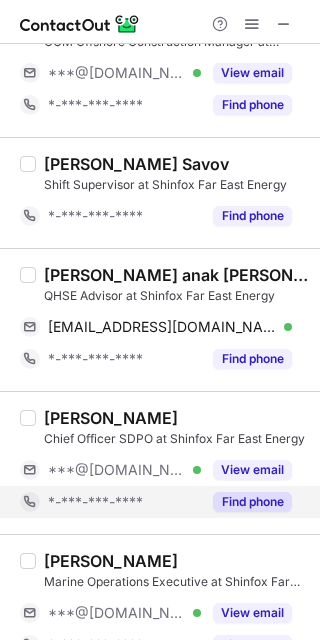 scroll, scrollTop: 266, scrollLeft: 0, axis: vertical 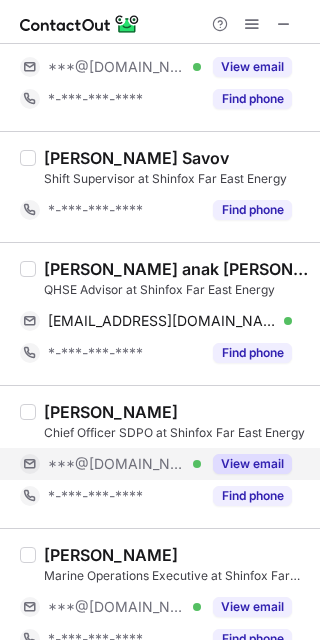 click on "***@[DOMAIN_NAME]" at bounding box center (117, 464) 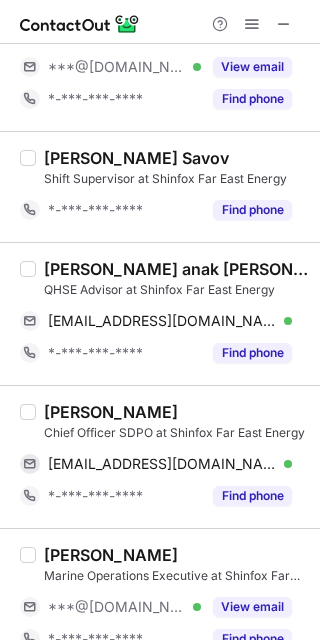 click on "Vitaliy Denezhnikov" at bounding box center [111, 412] 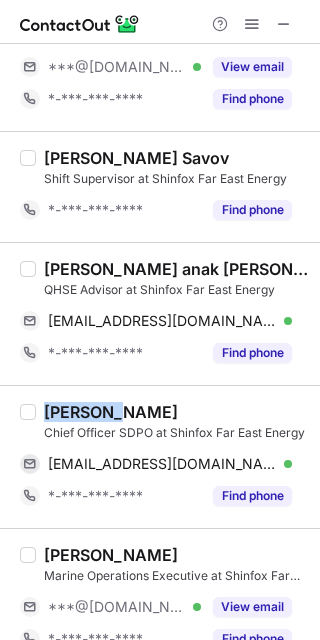 click on "Vitaliy Denezhnikov" at bounding box center [111, 412] 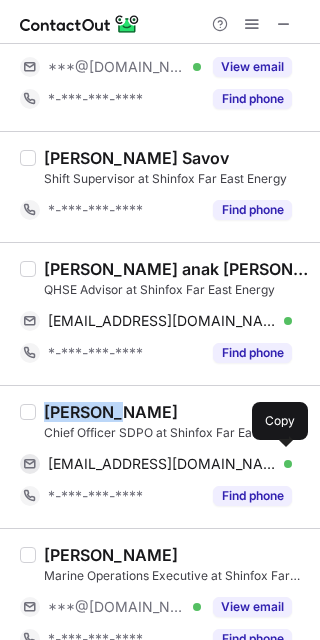 click on "hugovargascortes@gmail.com" at bounding box center [162, 464] 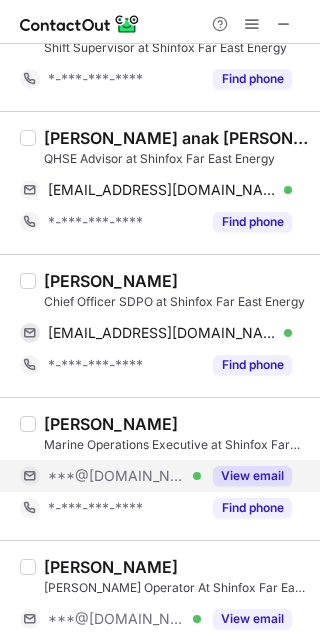 scroll, scrollTop: 400, scrollLeft: 0, axis: vertical 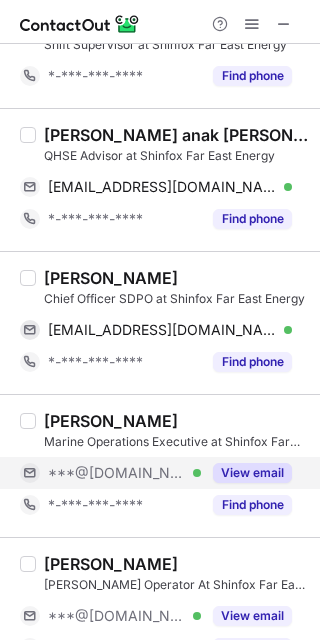 click on "***@gmail.com" at bounding box center (117, 473) 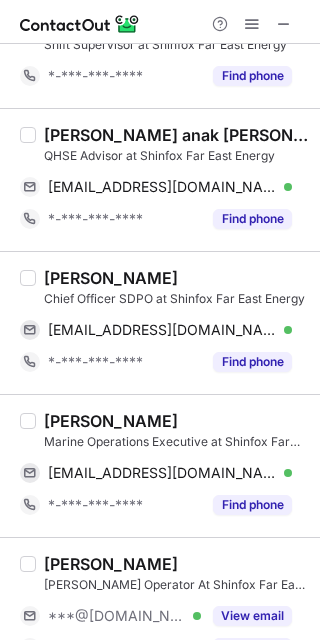 click on "Hsiang Chih Wang" at bounding box center (111, 421) 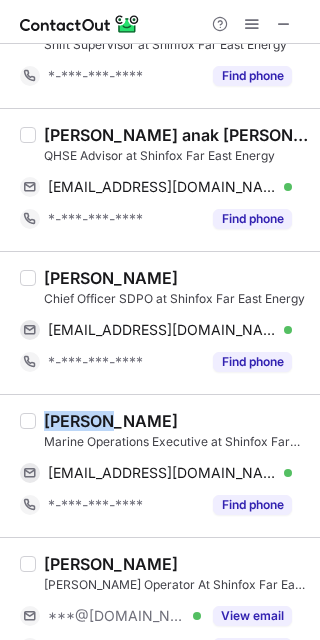 click on "Hsiang Chih Wang" at bounding box center (111, 421) 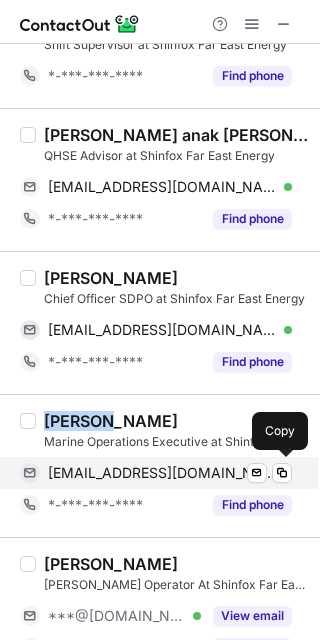 drag, startPoint x: 130, startPoint y: 469, endPoint x: 299, endPoint y: 460, distance: 169.23947 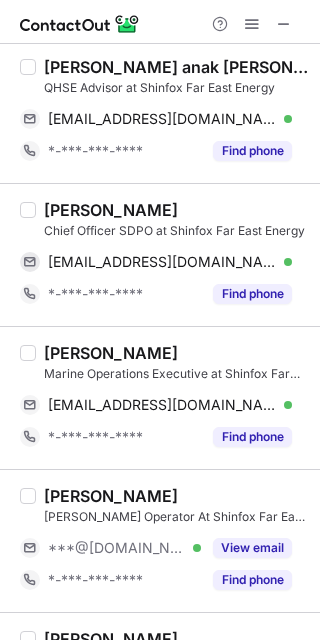 scroll, scrollTop: 600, scrollLeft: 0, axis: vertical 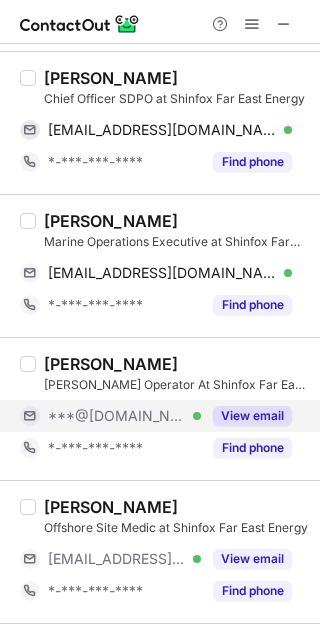 click on "***@gmail.com" at bounding box center (117, 416) 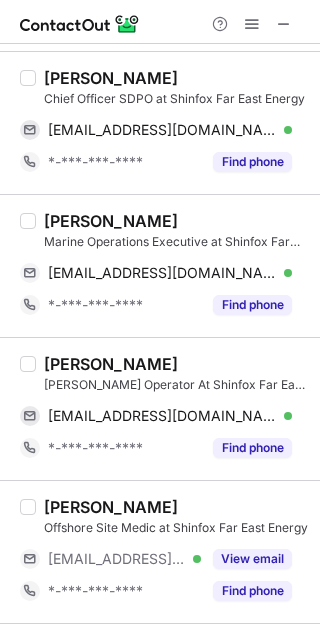 click on "Dalglish Tadong" at bounding box center (111, 364) 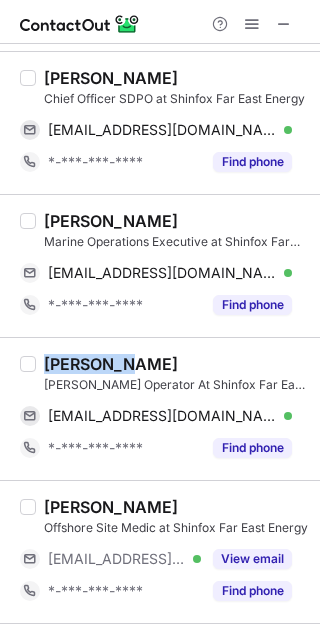 click on "Dalglish Tadong" at bounding box center [111, 364] 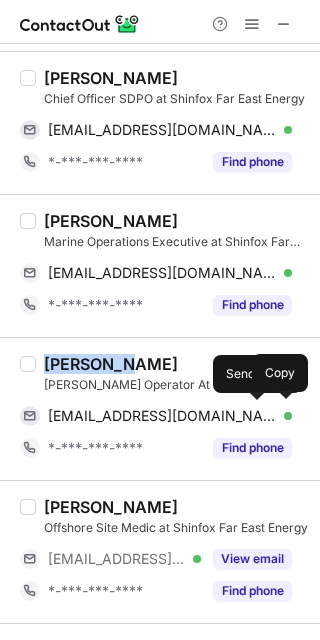 drag, startPoint x: 145, startPoint y: 412, endPoint x: 311, endPoint y: 455, distance: 171.47887 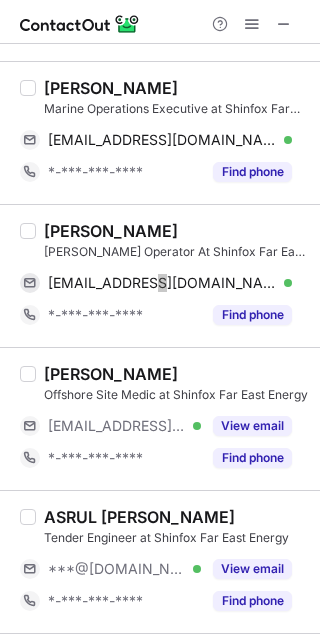 scroll, scrollTop: 866, scrollLeft: 0, axis: vertical 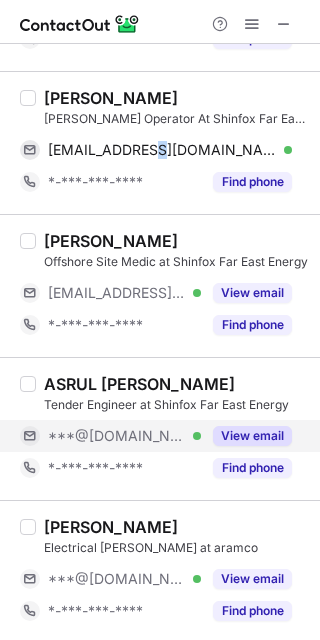 drag, startPoint x: 137, startPoint y: 442, endPoint x: 129, endPoint y: 432, distance: 12.806249 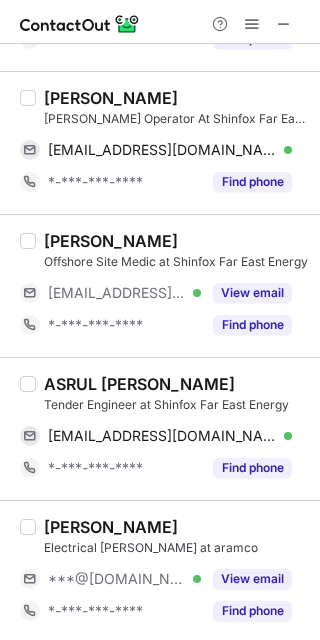 click on "ASRUL AZALI KAMARUDDIN" at bounding box center (139, 384) 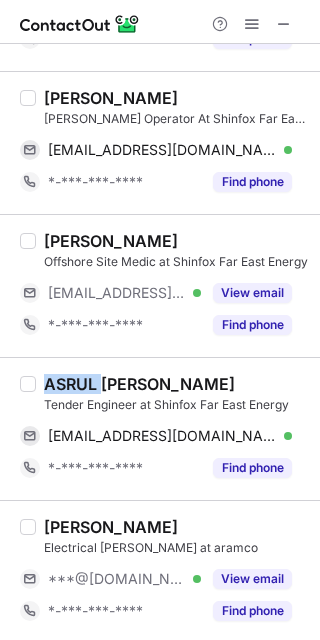 click on "ASRUL AZALI KAMARUDDIN" at bounding box center [139, 384] 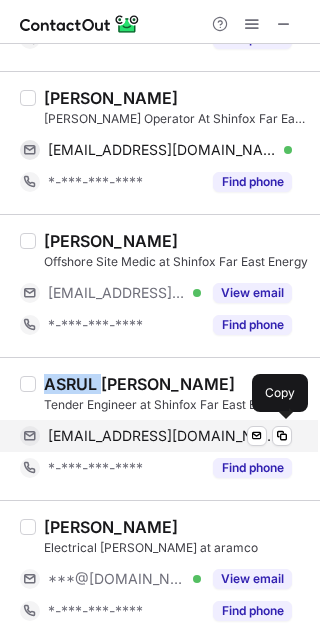 copy on "ASRUL" 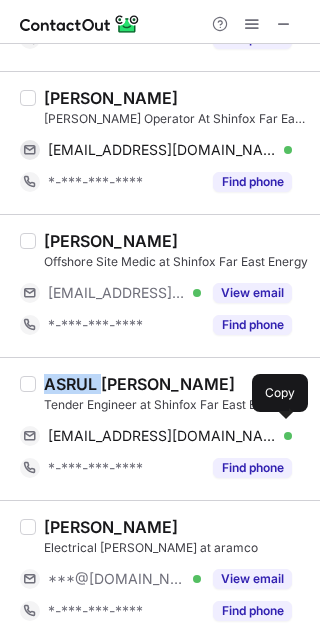 drag, startPoint x: 141, startPoint y: 436, endPoint x: 236, endPoint y: 485, distance: 106.89247 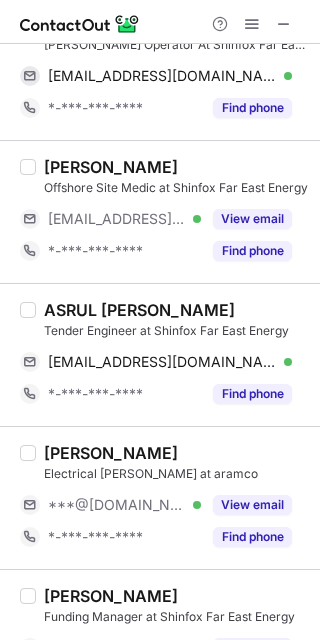 scroll, scrollTop: 1000, scrollLeft: 0, axis: vertical 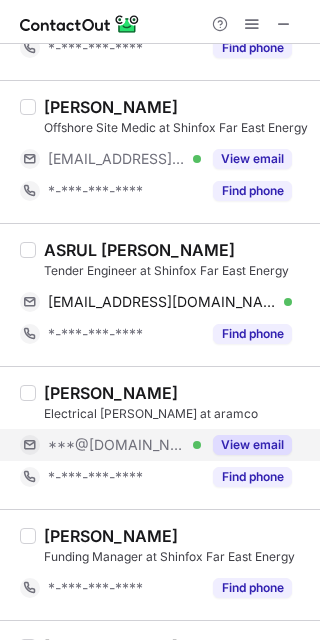 click on "***@[DOMAIN_NAME]" at bounding box center [117, 445] 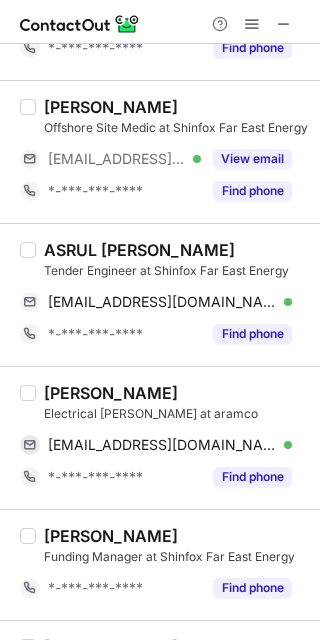 click on "samuel sam" at bounding box center (111, 393) 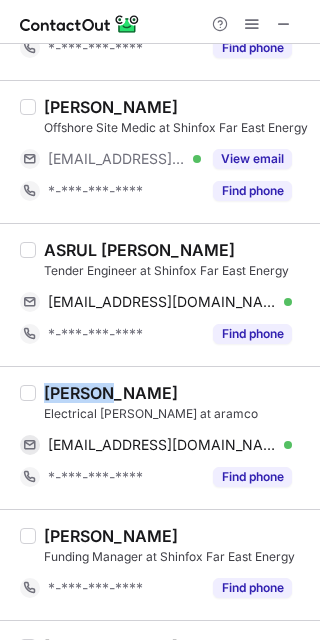 click on "samuel sam" at bounding box center [111, 393] 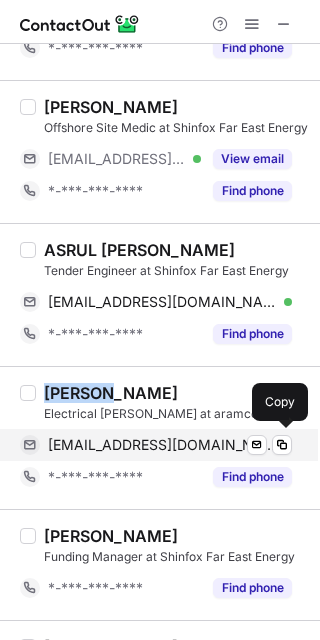 copy on "samuel" 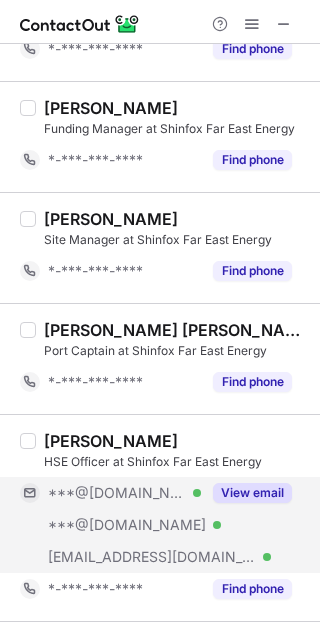 scroll, scrollTop: 1466, scrollLeft: 0, axis: vertical 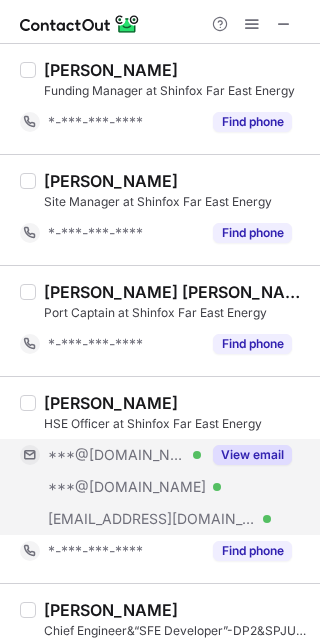 click on "***@[DOMAIN_NAME]" at bounding box center (117, 455) 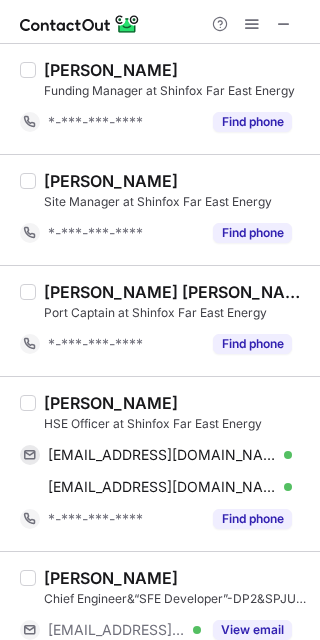 click on "Vincent Peter Mathew" at bounding box center [111, 403] 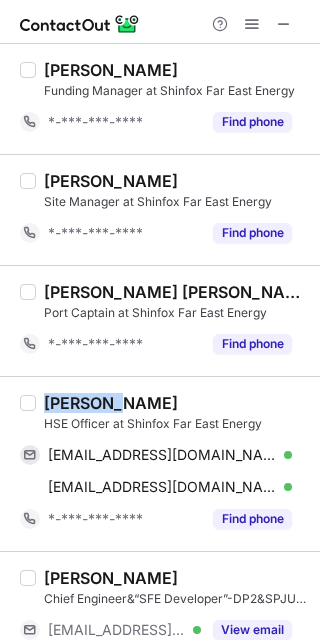 click on "Vincent Peter Mathew" at bounding box center (111, 403) 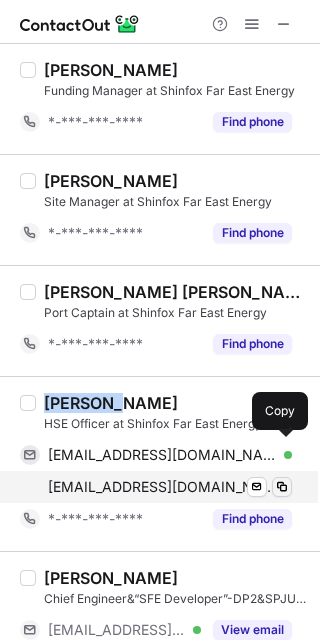 drag, startPoint x: 210, startPoint y: 446, endPoint x: 276, endPoint y: 480, distance: 74.24284 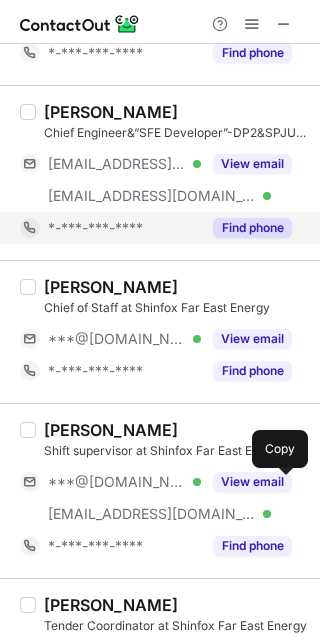 scroll, scrollTop: 1933, scrollLeft: 0, axis: vertical 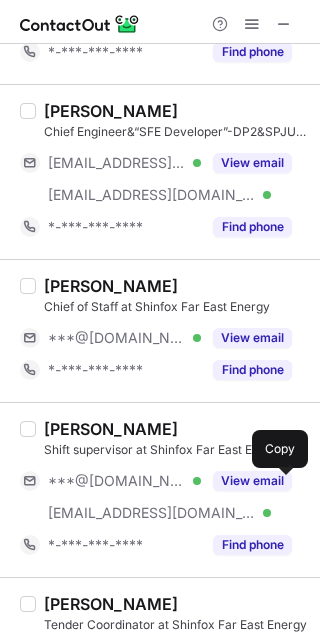 drag, startPoint x: 120, startPoint y: 336, endPoint x: 44, endPoint y: 297, distance: 85.42248 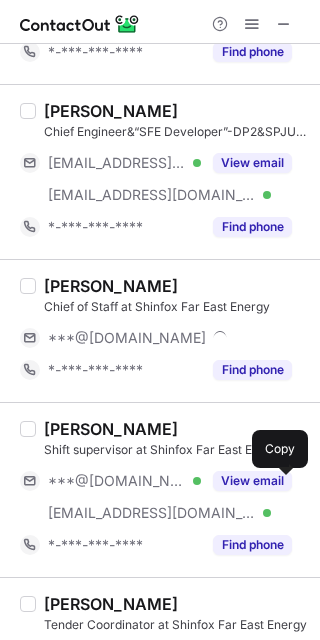 click on "June Tsai" at bounding box center [111, 286] 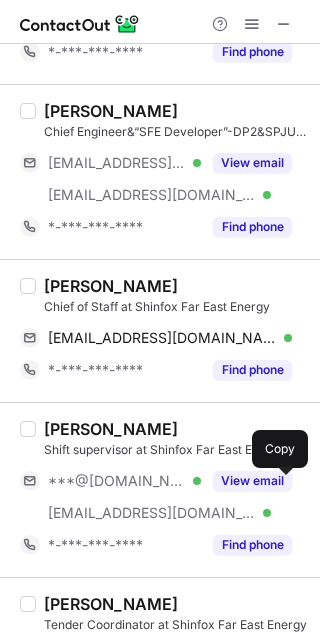 click on "June Tsai" at bounding box center (111, 286) 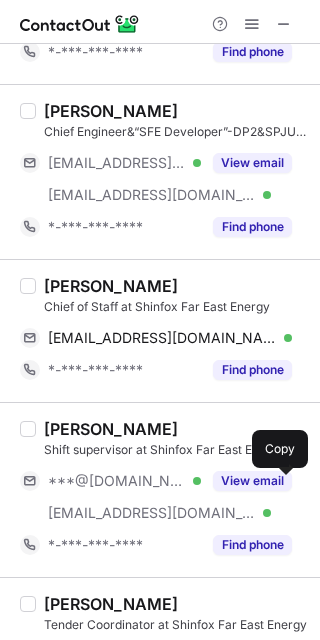 click on "June Tsai" at bounding box center (111, 286) 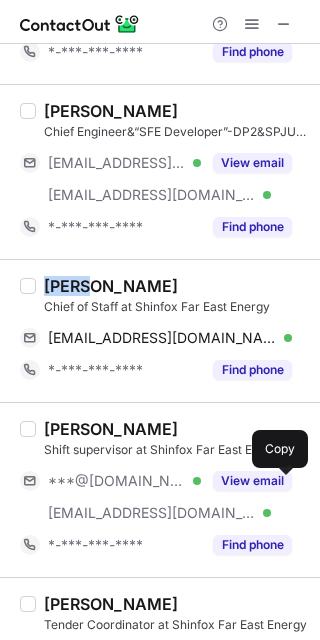 click on "June Tsai" at bounding box center [111, 286] 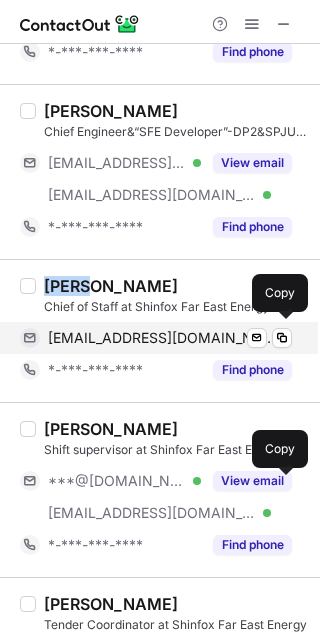 copy on "June" 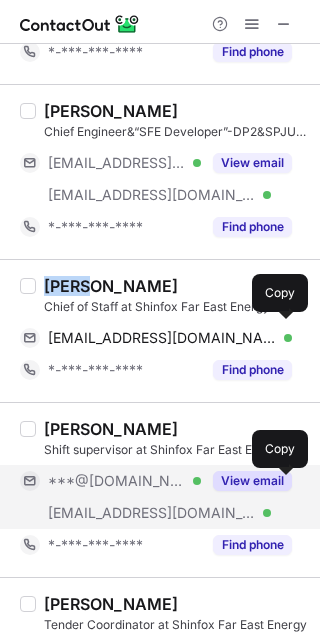 drag, startPoint x: 124, startPoint y: 330, endPoint x: 287, endPoint y: 486, distance: 225.62137 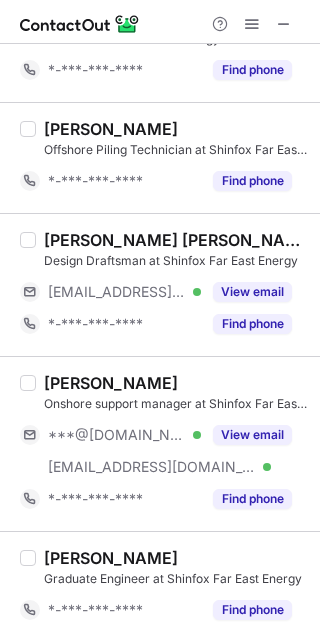 scroll, scrollTop: 2800, scrollLeft: 0, axis: vertical 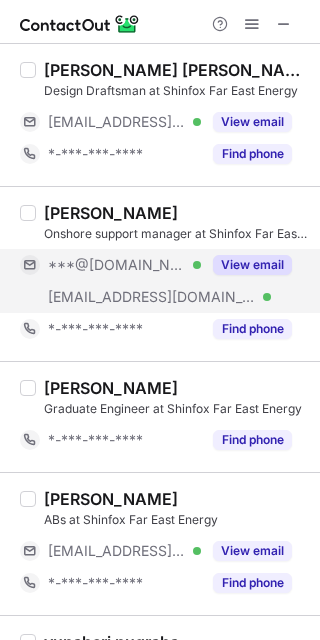 click on "***@[DOMAIN_NAME]" at bounding box center (117, 265) 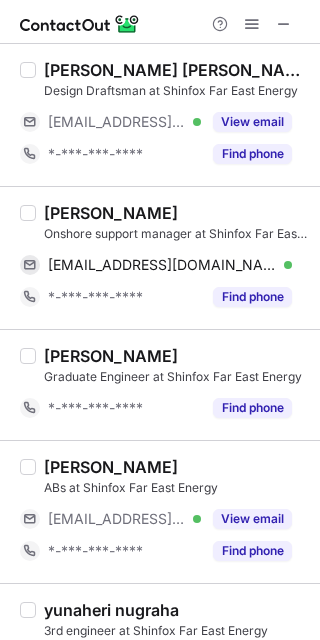 click on "Lester Hsu" at bounding box center (111, 213) 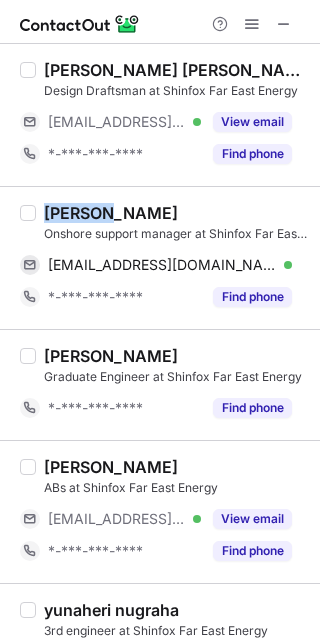 click on "Lester Hsu" at bounding box center (111, 213) 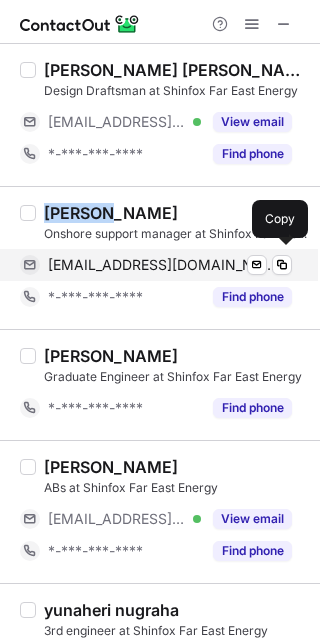 drag, startPoint x: 153, startPoint y: 261, endPoint x: 293, endPoint y: 250, distance: 140.43147 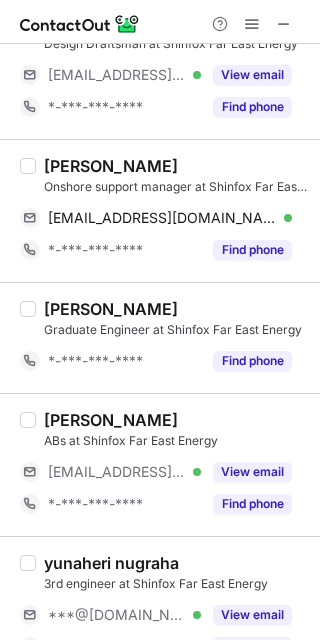 scroll, scrollTop: 2881, scrollLeft: 0, axis: vertical 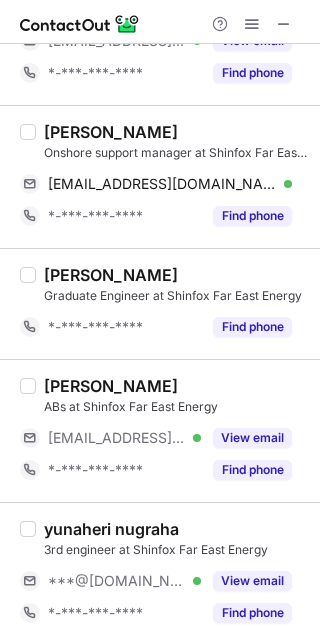 drag, startPoint x: 291, startPoint y: 23, endPoint x: 160, endPoint y: 145, distance: 179.01117 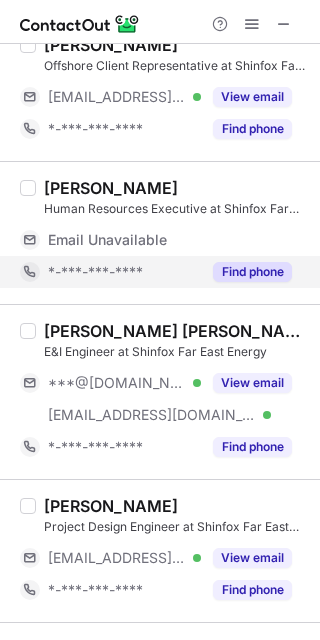scroll, scrollTop: 133, scrollLeft: 0, axis: vertical 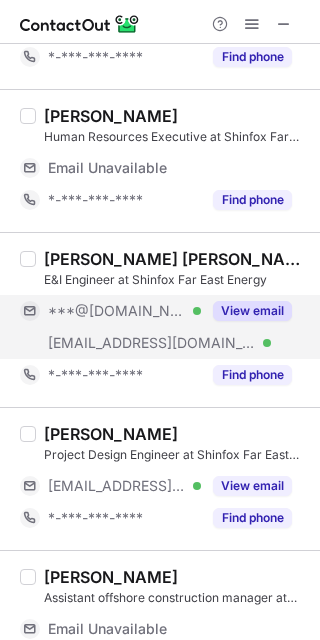 click on "View email" at bounding box center (252, 311) 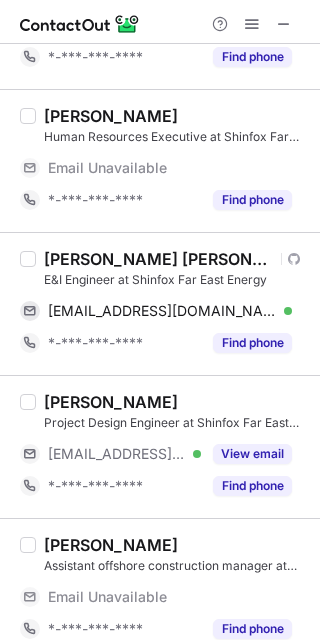 click on "Dang Ngo Xuan" at bounding box center [159, 259] 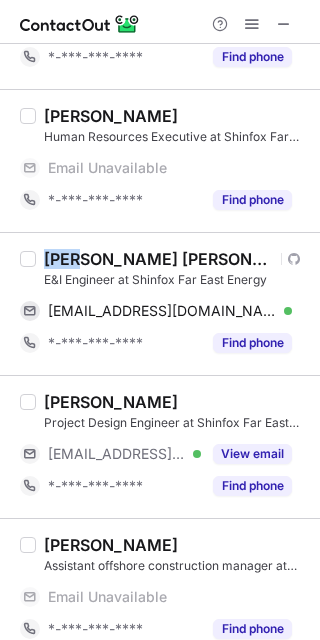 click on "Dang Ngo Xuan" at bounding box center [159, 259] 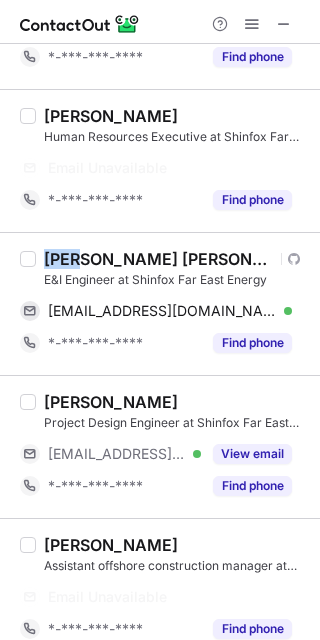 copy on "Dang" 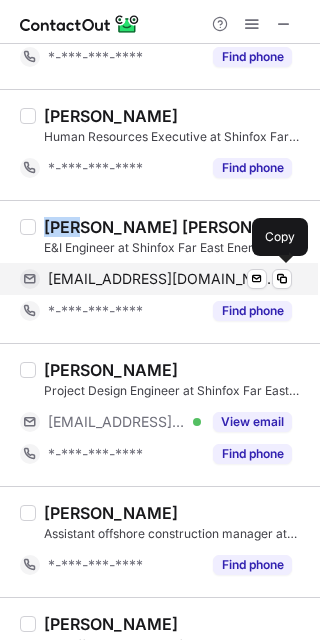 drag, startPoint x: 204, startPoint y: 276, endPoint x: 313, endPoint y: 293, distance: 110.317726 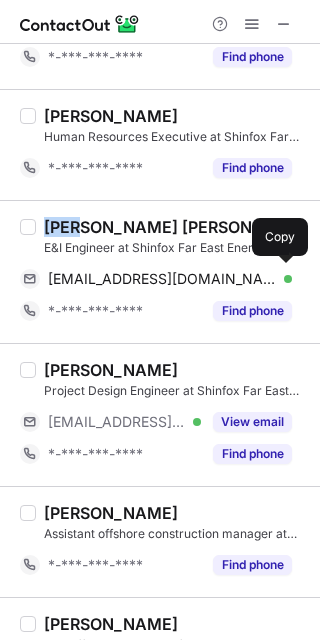 click on "dangngoxuan@gmail.com" at bounding box center (162, 279) 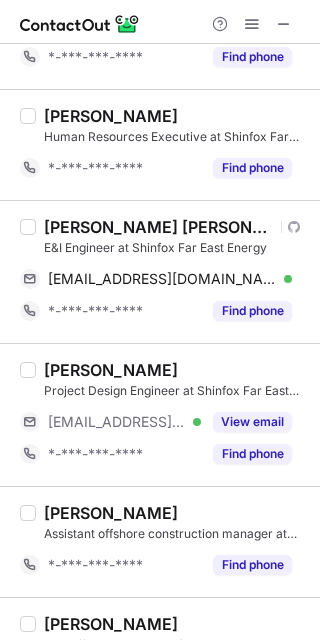drag, startPoint x: 287, startPoint y: 21, endPoint x: 316, endPoint y: 59, distance: 47.801674 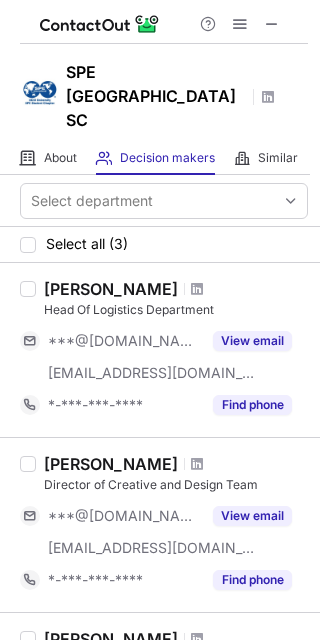 scroll, scrollTop: 0, scrollLeft: 0, axis: both 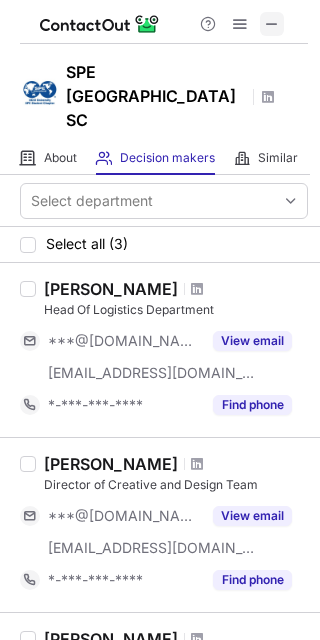 click at bounding box center [272, 24] 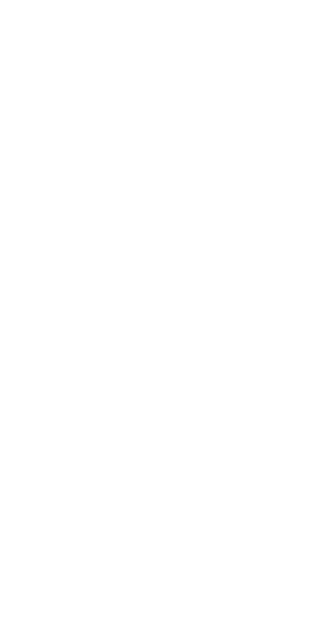 scroll, scrollTop: 0, scrollLeft: 0, axis: both 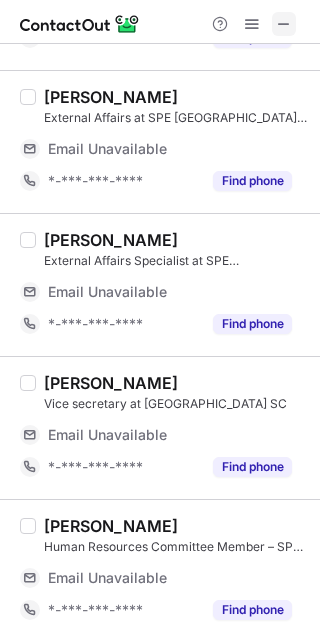 click at bounding box center (284, 24) 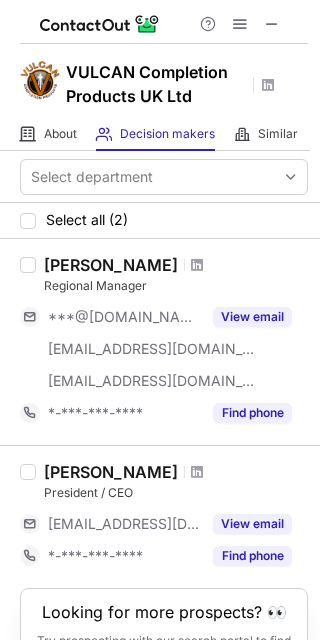 scroll, scrollTop: 0, scrollLeft: 0, axis: both 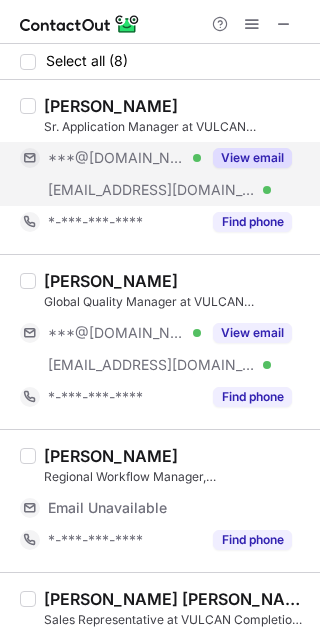 click on "***@[DOMAIN_NAME]" at bounding box center (117, 158) 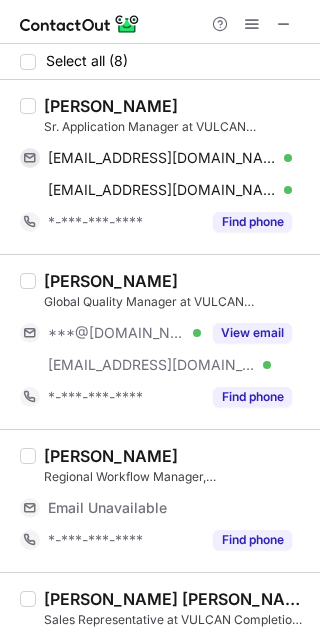 click on "[PERSON_NAME]" at bounding box center (111, 106) 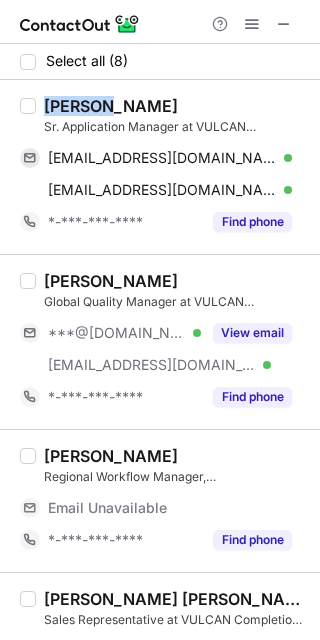 click on "[PERSON_NAME]" at bounding box center [111, 106] 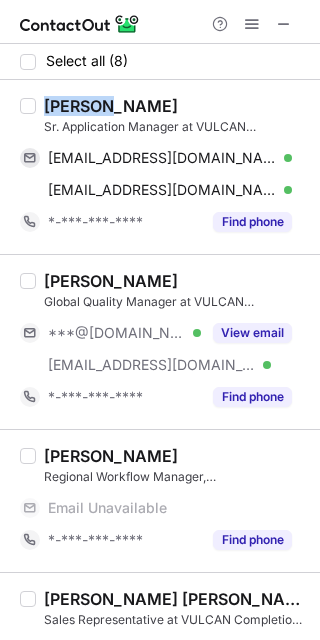 copy on "Saiful" 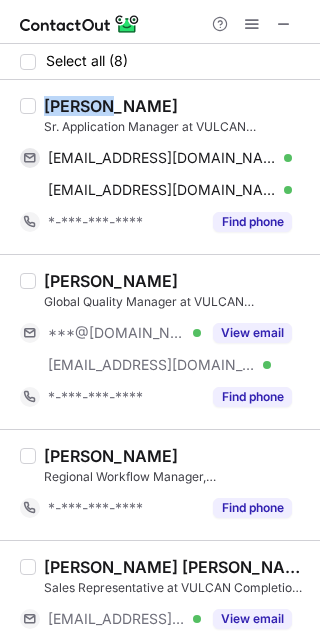 drag, startPoint x: 283, startPoint y: 27, endPoint x: 1, endPoint y: 174, distance: 318.01416 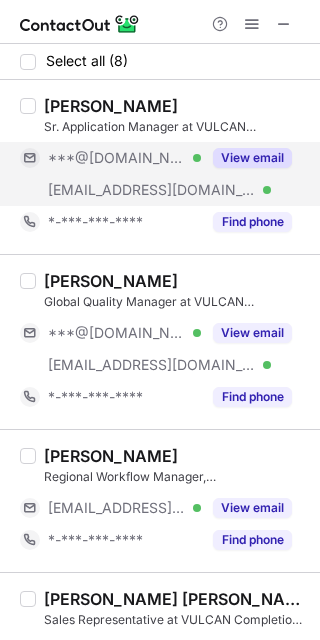 click on "***@[DOMAIN_NAME]" at bounding box center (117, 158) 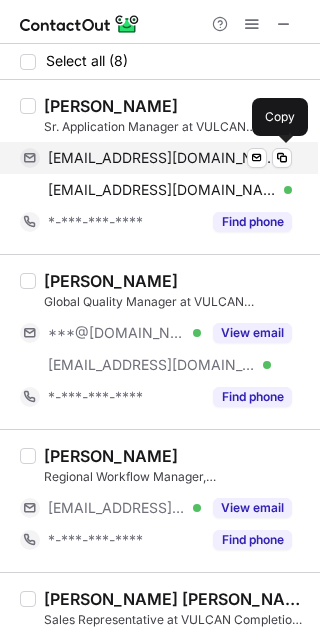 click on "saifulhisham@gmail.com Verified Send email Copy" at bounding box center [156, 158] 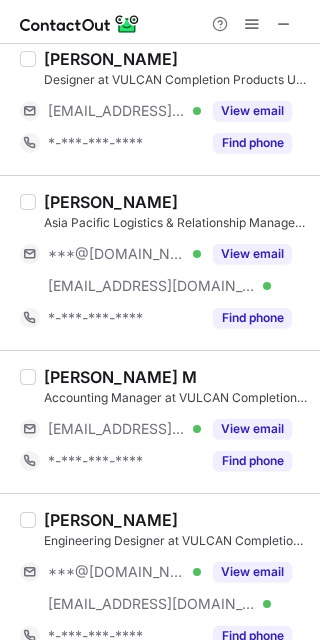 scroll, scrollTop: 709, scrollLeft: 0, axis: vertical 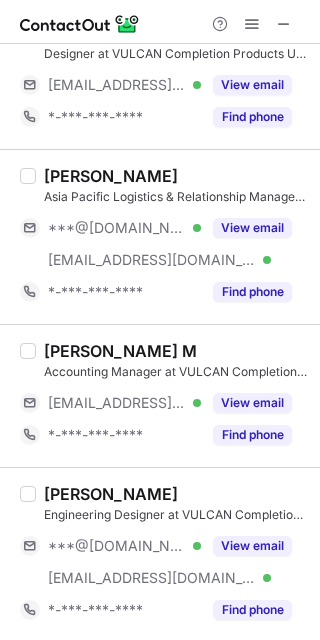 click at bounding box center (160, 22) 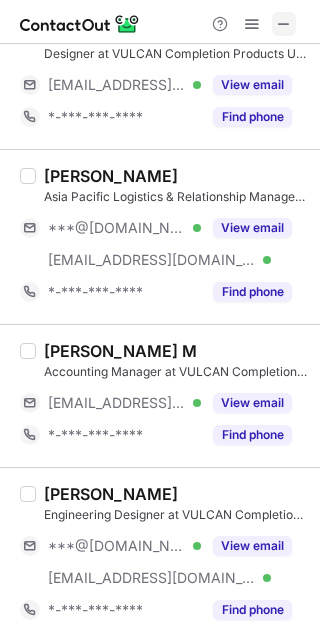 click at bounding box center [284, 24] 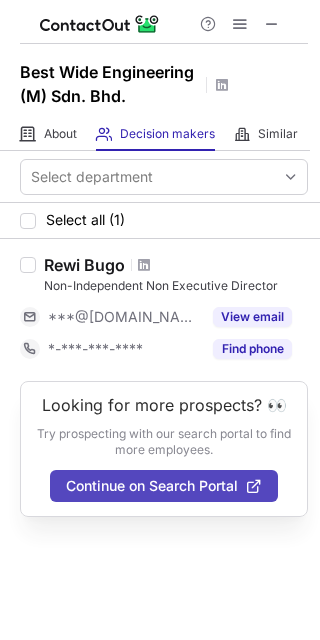 scroll, scrollTop: 0, scrollLeft: 0, axis: both 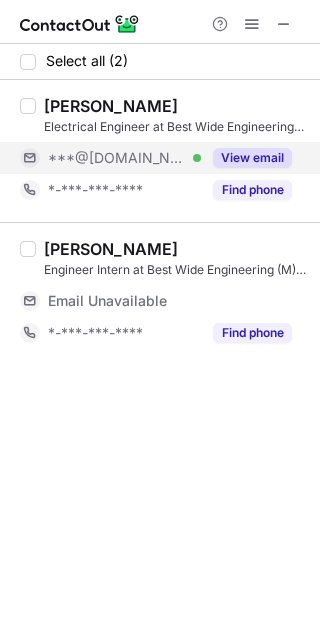 click on "***@[DOMAIN_NAME]" at bounding box center (117, 158) 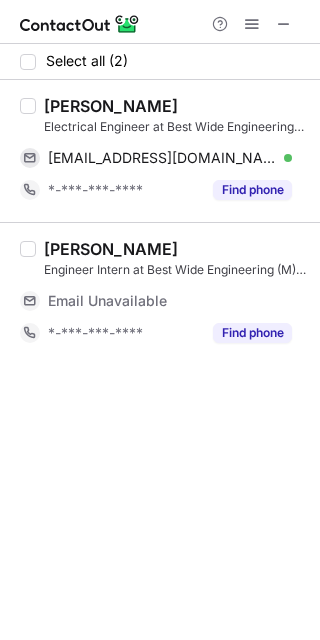 click on "[PERSON_NAME]" at bounding box center [111, 106] 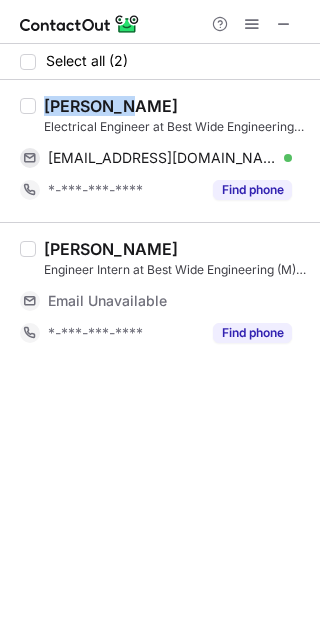 click on "Muhammad Syukri" at bounding box center (111, 106) 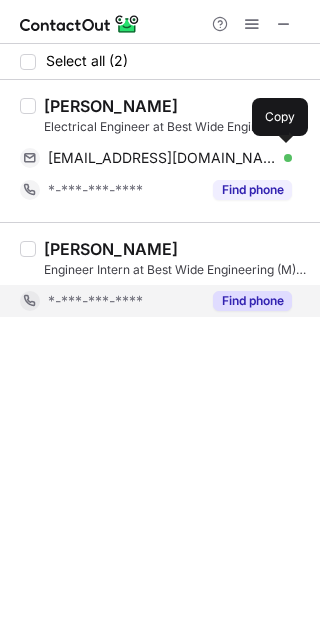 drag, startPoint x: 119, startPoint y: 164, endPoint x: 279, endPoint y: 312, distance: 217.95412 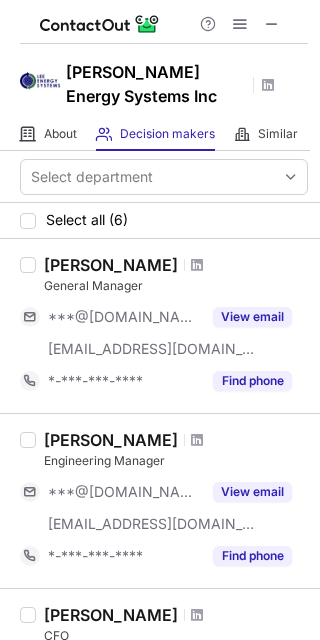 scroll, scrollTop: 0, scrollLeft: 0, axis: both 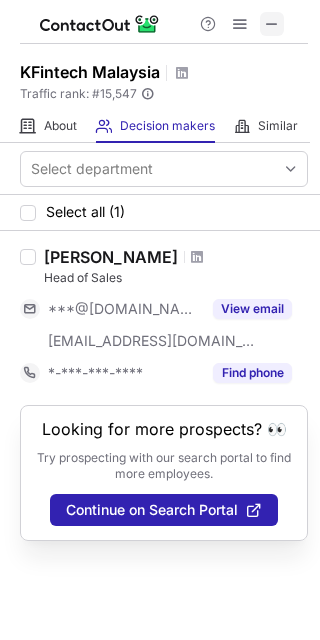 click at bounding box center [272, 24] 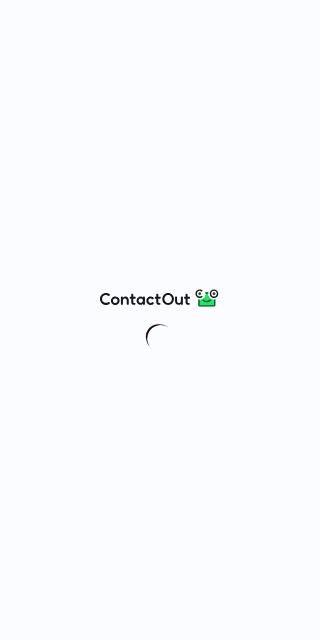 scroll, scrollTop: 0, scrollLeft: 0, axis: both 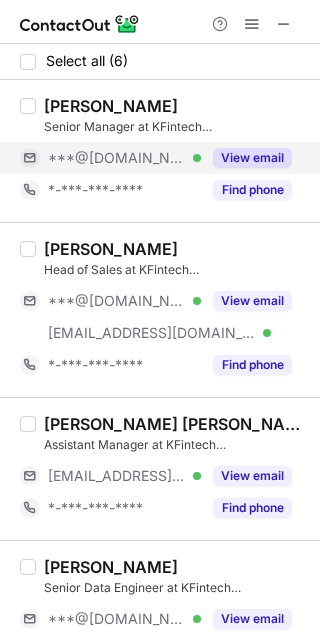 click on "***@[DOMAIN_NAME]" at bounding box center [117, 158] 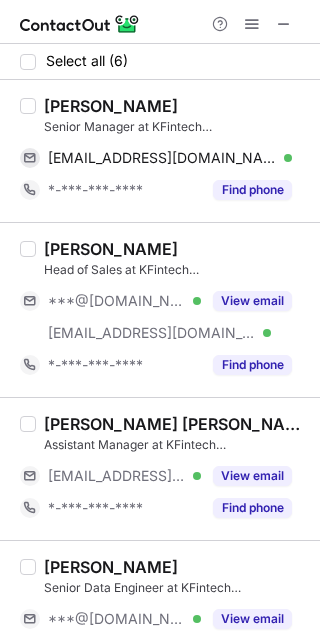click on "[PERSON_NAME]" at bounding box center (111, 106) 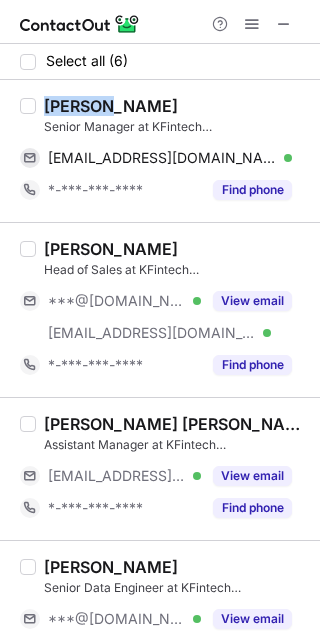 click on "[PERSON_NAME]" at bounding box center [111, 106] 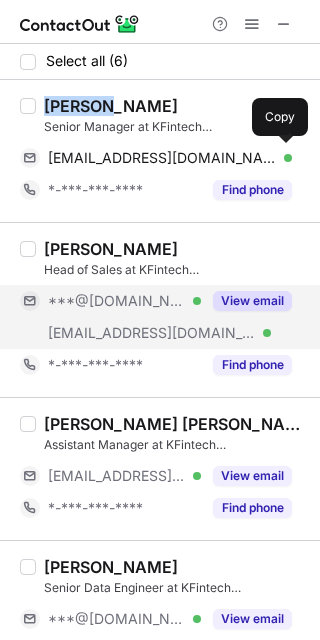 drag, startPoint x: 131, startPoint y: 156, endPoint x: 255, endPoint y: 346, distance: 226.88322 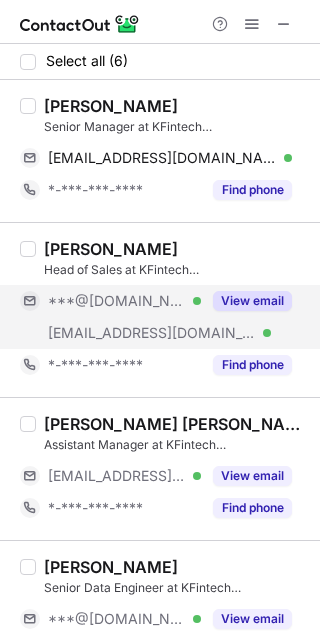 click on "***@[DOMAIN_NAME]" at bounding box center (117, 301) 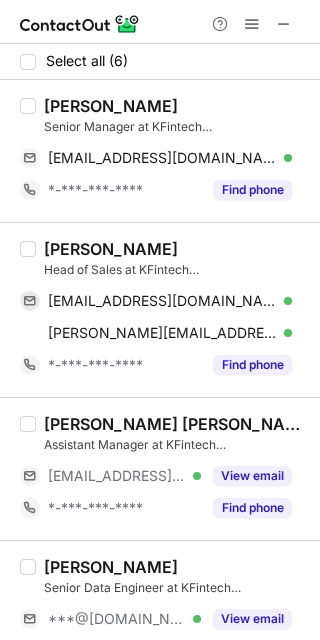 click on "[PERSON_NAME]" at bounding box center [111, 249] 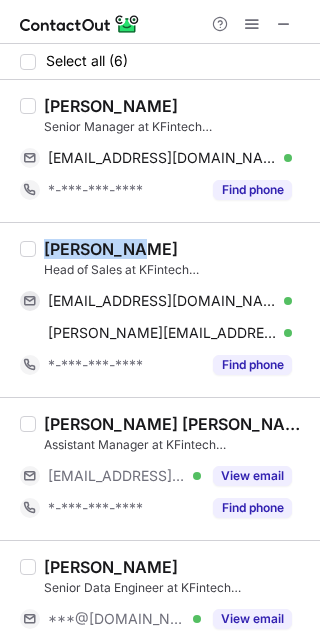 click on "Harbinder Singh" at bounding box center [111, 249] 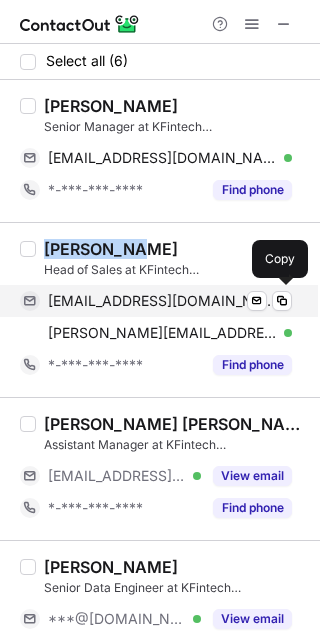 click on "harbins86@gmail.com" at bounding box center [162, 301] 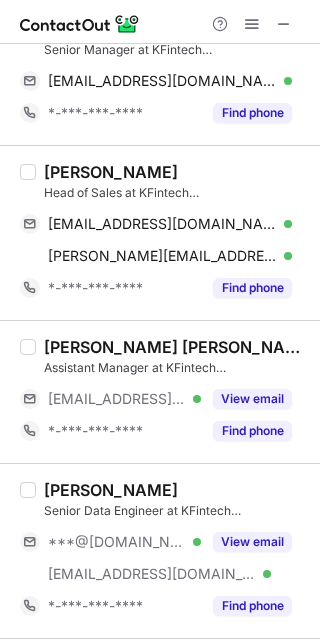 scroll, scrollTop: 133, scrollLeft: 0, axis: vertical 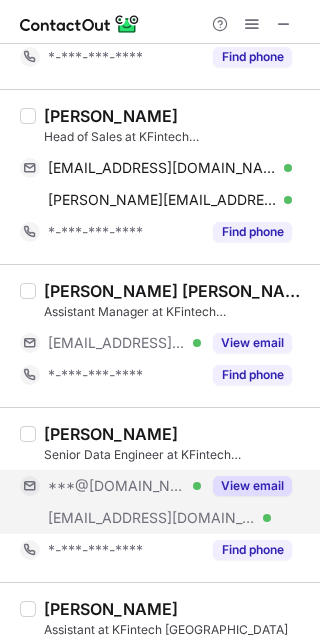click on "***@gmail.com Verified" at bounding box center [110, 486] 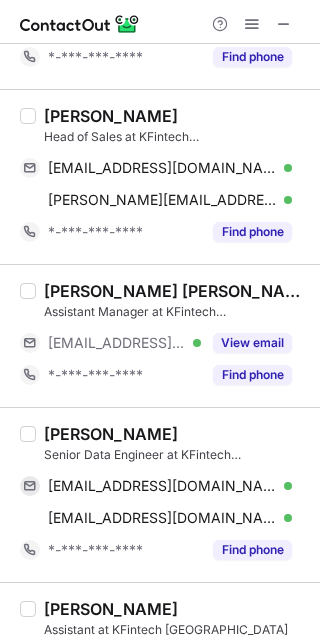 click on "Aman Sharma" at bounding box center [111, 434] 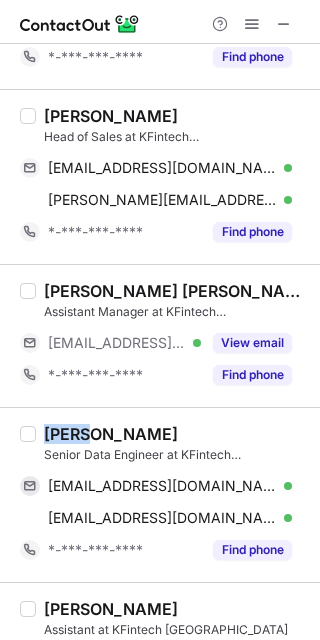 click on "Aman Sharma" at bounding box center (111, 434) 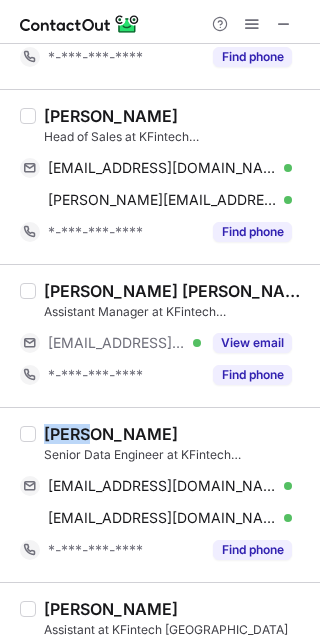 click on "24aman03sharma1997@gmail.com" at bounding box center (162, 486) 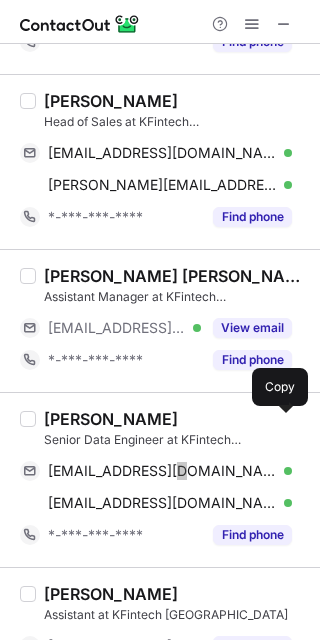 scroll, scrollTop: 61, scrollLeft: 0, axis: vertical 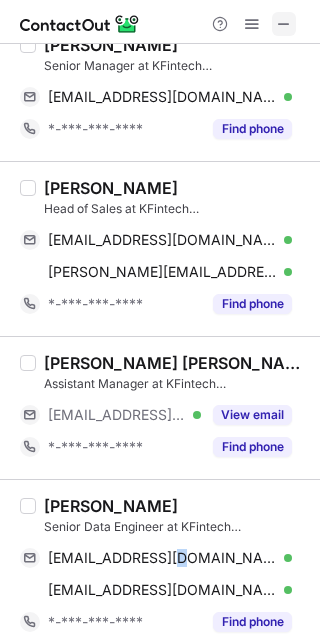 drag, startPoint x: 284, startPoint y: 26, endPoint x: 19, endPoint y: 75, distance: 269.49213 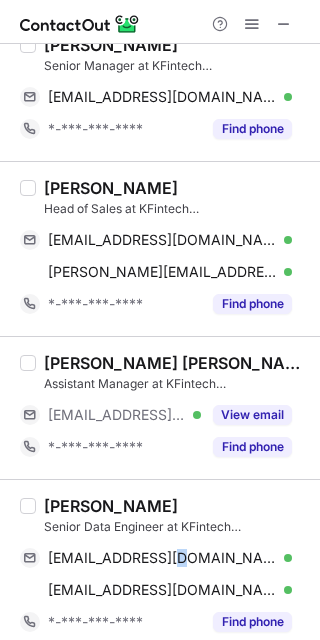 click at bounding box center (284, 24) 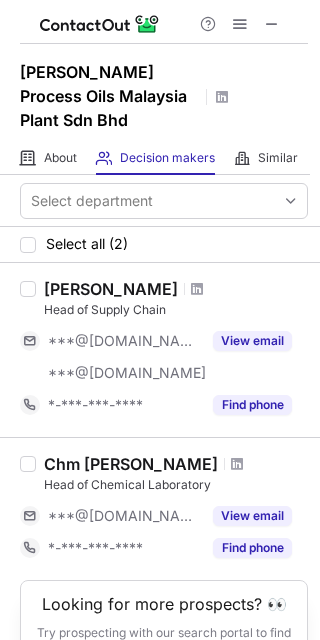scroll, scrollTop: 0, scrollLeft: 0, axis: both 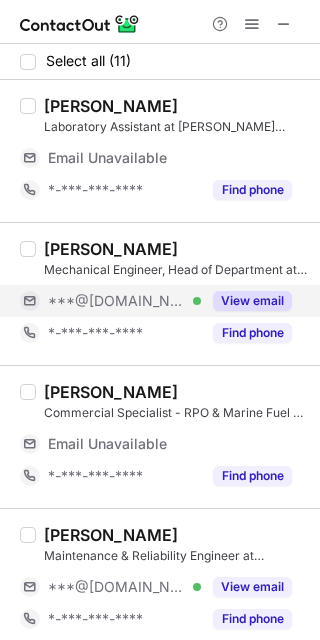 click on "View email" at bounding box center (252, 301) 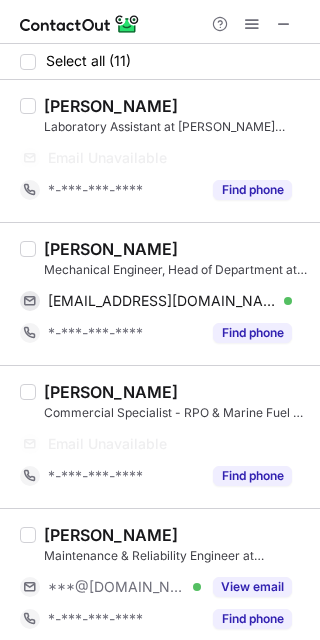 click on "[PERSON_NAME]" at bounding box center (111, 249) 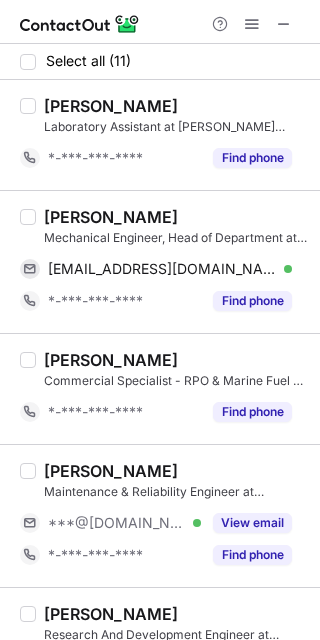 click on "Mechanical Engineer, Head of Department at [PERSON_NAME] Process Oils Malaysia Plant Sdn Bhd" at bounding box center [176, 238] 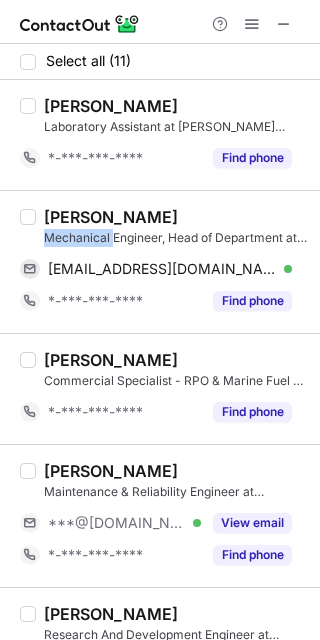 click on "Mechanical Engineer, Head of Department at [PERSON_NAME] Process Oils Malaysia Plant Sdn Bhd" at bounding box center (176, 238) 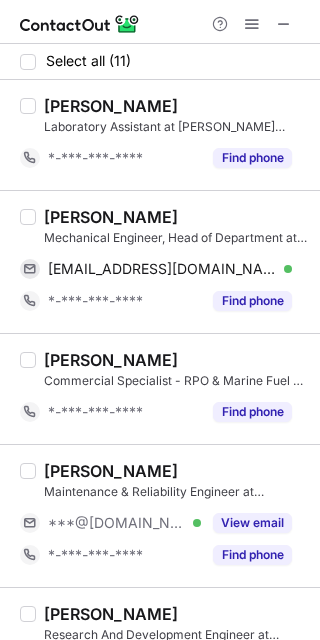 click on "[PERSON_NAME]" at bounding box center (111, 217) 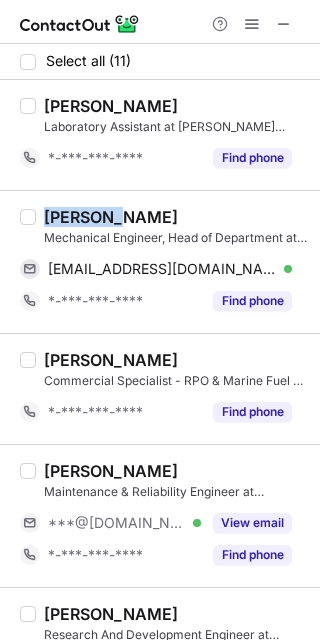click on "[PERSON_NAME]" at bounding box center (111, 217) 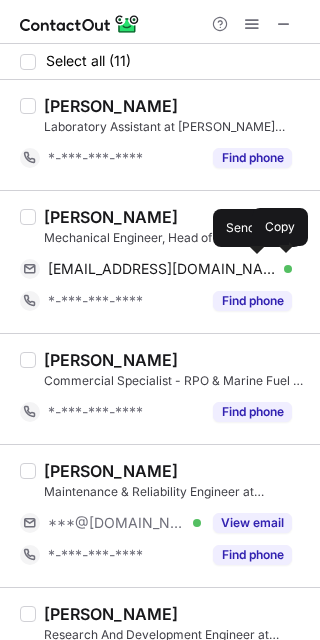 drag, startPoint x: 143, startPoint y: 267, endPoint x: 311, endPoint y: 226, distance: 172.93062 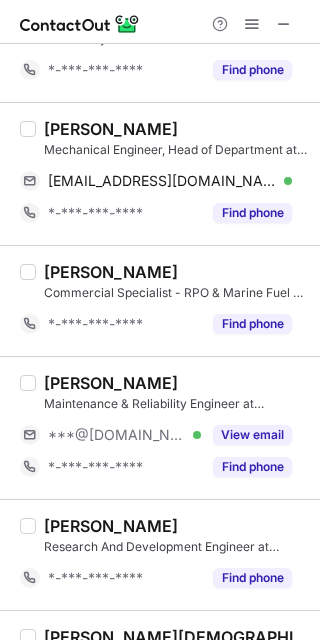 scroll, scrollTop: 200, scrollLeft: 0, axis: vertical 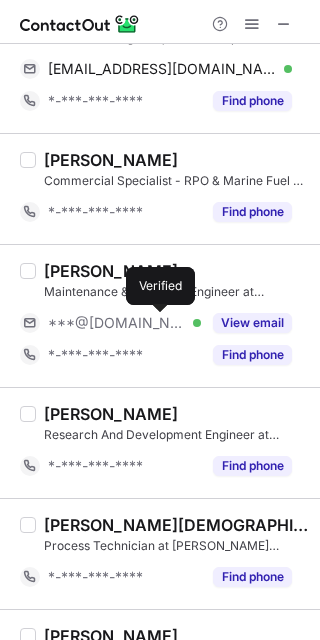 drag, startPoint x: 161, startPoint y: 319, endPoint x: 104, endPoint y: 279, distance: 69.63476 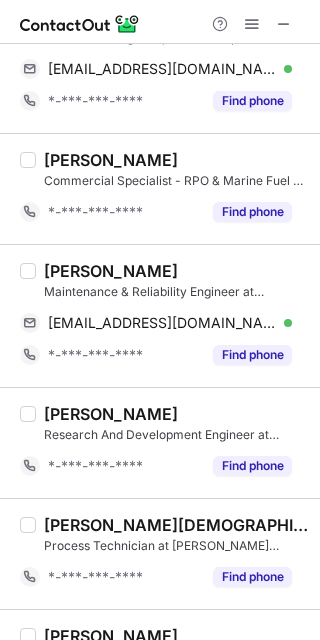 click on "Abu Faiq" at bounding box center [111, 271] 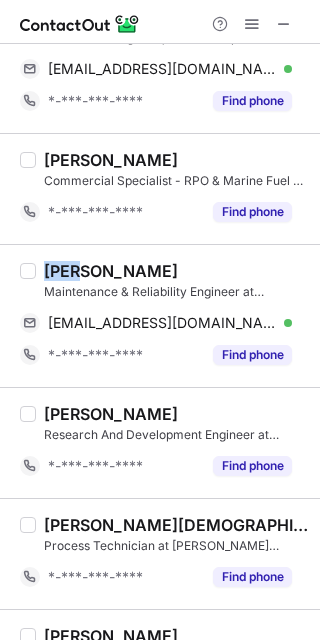 click on "Abu Faiq" at bounding box center [111, 271] 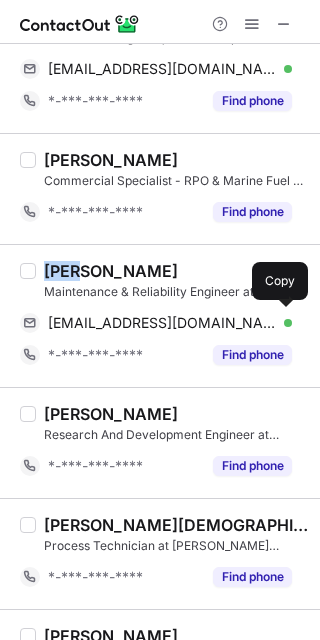 drag, startPoint x: 147, startPoint y: 322, endPoint x: 298, endPoint y: 297, distance: 153.05554 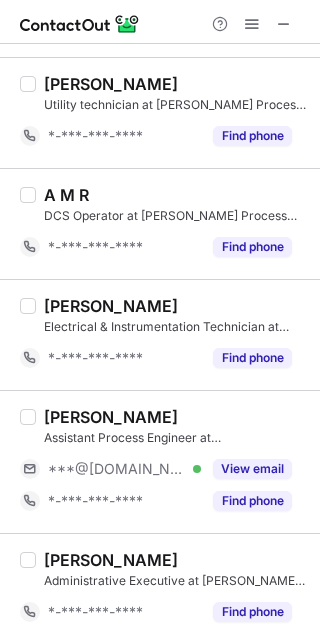 scroll, scrollTop: 754, scrollLeft: 0, axis: vertical 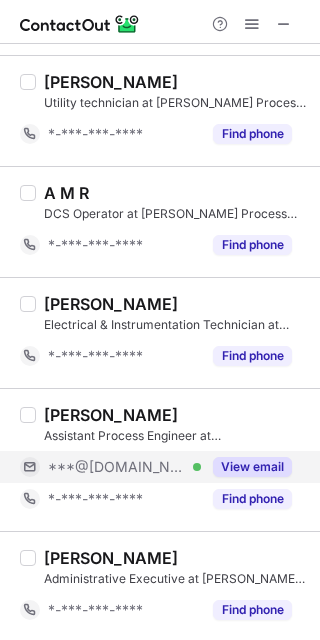 drag, startPoint x: 111, startPoint y: 469, endPoint x: 109, endPoint y: 459, distance: 10.198039 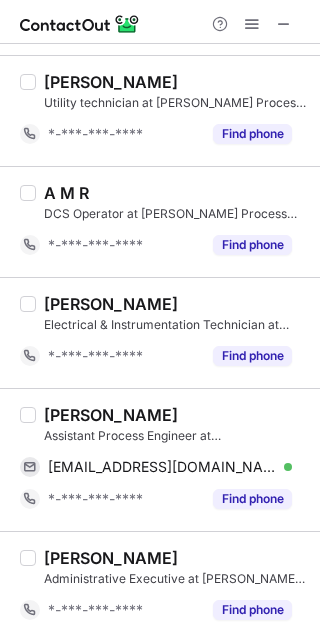 click on "Saiful Shazril Ramli" at bounding box center (111, 415) 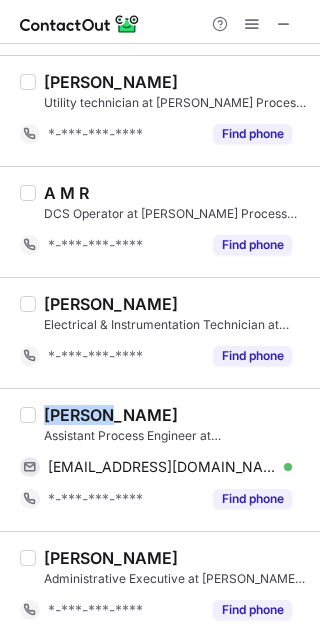click on "Saiful Shazril Ramli" at bounding box center [111, 415] 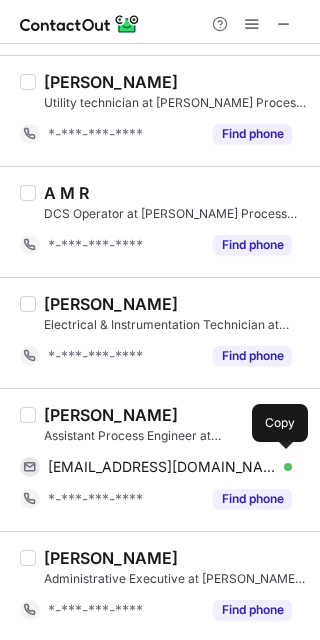 drag, startPoint x: 183, startPoint y: 461, endPoint x: 303, endPoint y: 383, distance: 143.12233 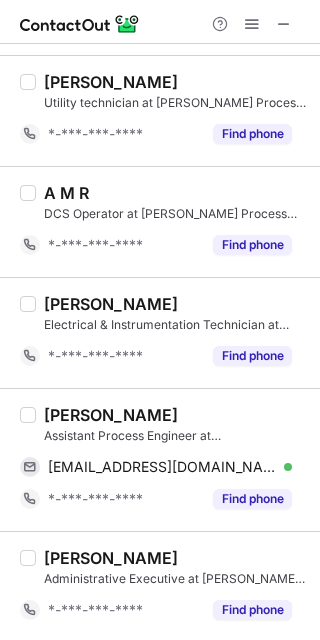 drag, startPoint x: 286, startPoint y: 24, endPoint x: 141, endPoint y: 80, distance: 155.4381 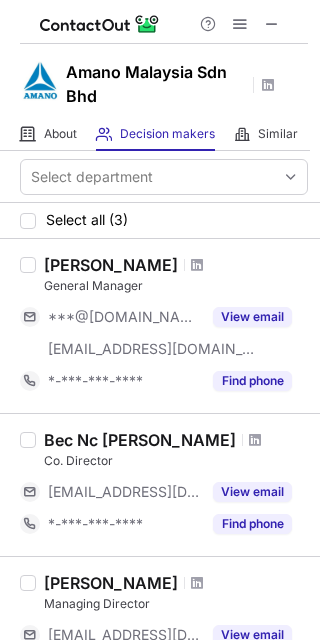 scroll, scrollTop: 0, scrollLeft: 0, axis: both 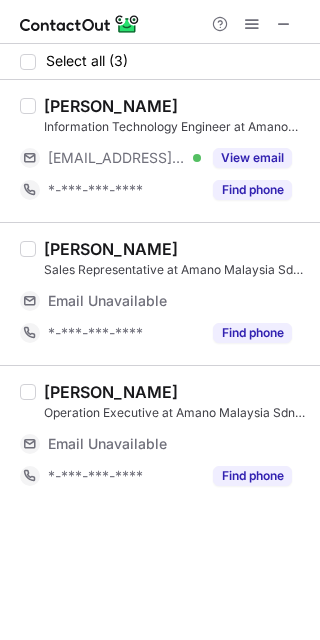 click at bounding box center (160, 22) 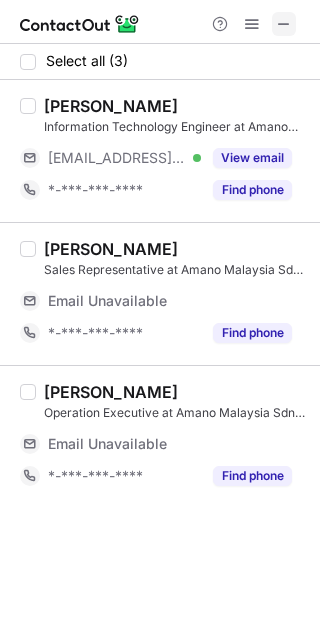 click at bounding box center [284, 24] 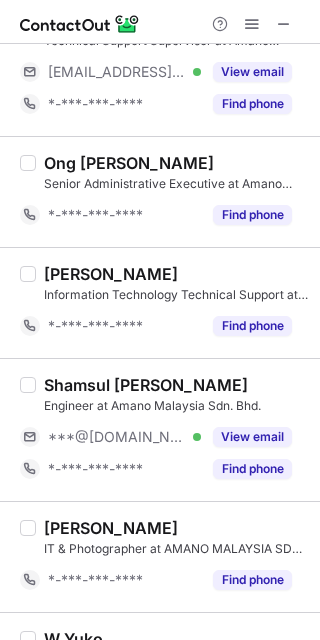 scroll, scrollTop: 2071, scrollLeft: 0, axis: vertical 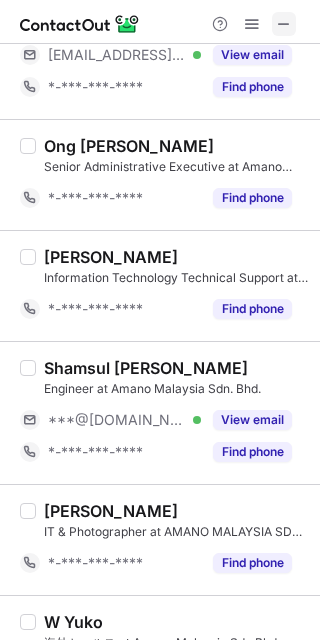 click at bounding box center [284, 24] 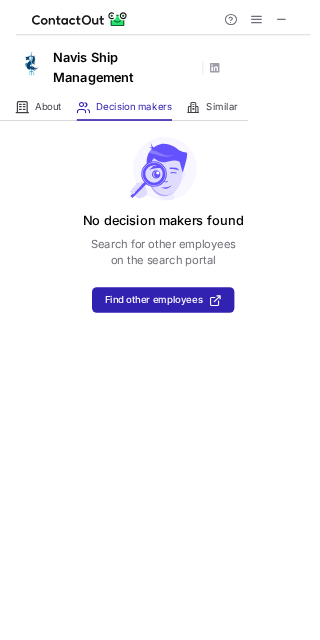 scroll, scrollTop: 0, scrollLeft: 0, axis: both 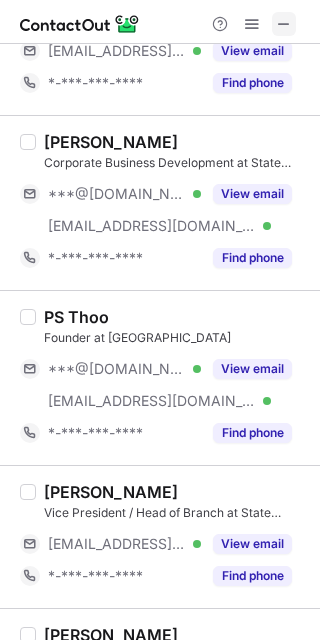 click at bounding box center (284, 24) 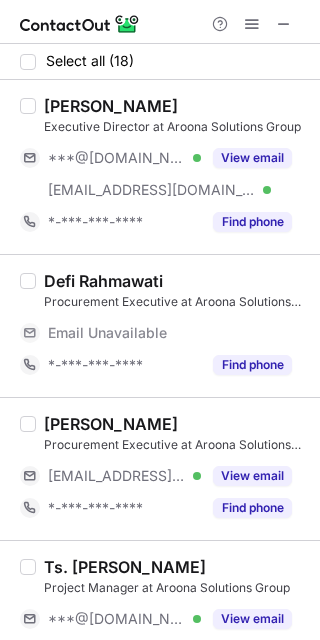 scroll, scrollTop: 0, scrollLeft: 0, axis: both 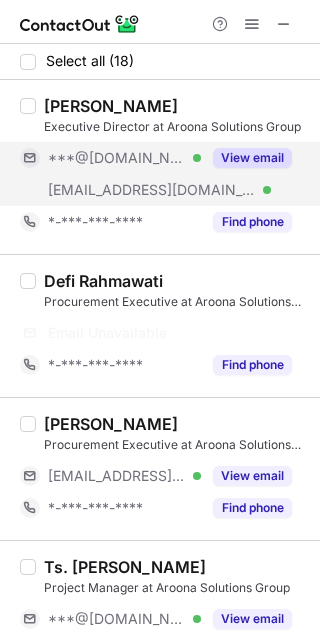 click on "***@[DOMAIN_NAME]" at bounding box center [117, 158] 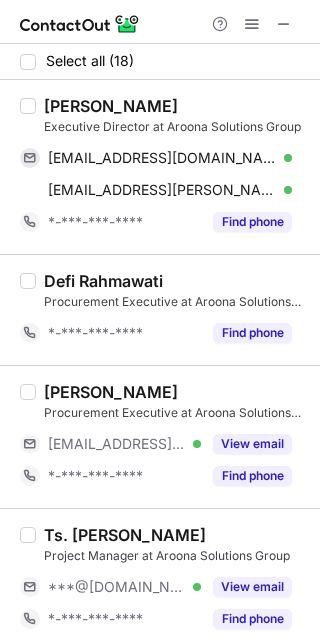 click on "[PERSON_NAME]" at bounding box center [111, 106] 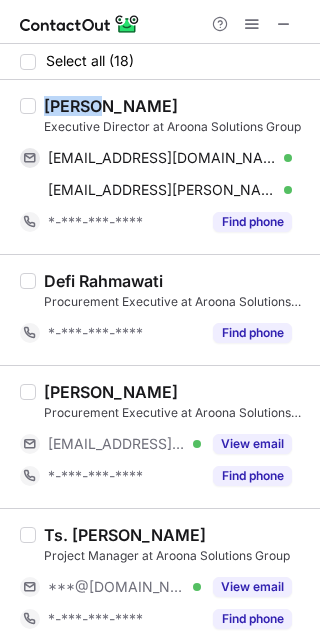 click on "[PERSON_NAME]" at bounding box center (111, 106) 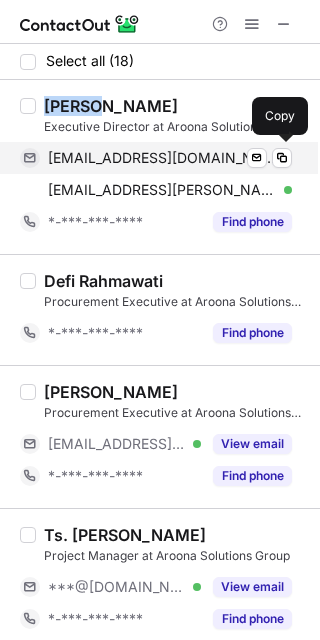 click on "[EMAIL_ADDRESS][DOMAIN_NAME] Verified Send email Copy" at bounding box center (156, 158) 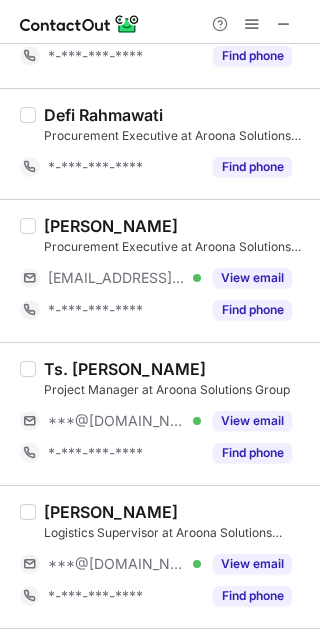 scroll, scrollTop: 167, scrollLeft: 0, axis: vertical 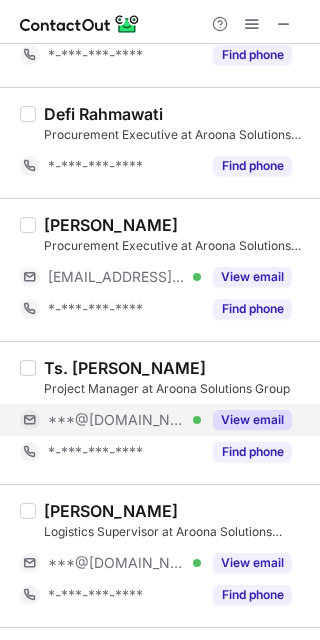 click on "***@[DOMAIN_NAME] Verified" at bounding box center (110, 420) 